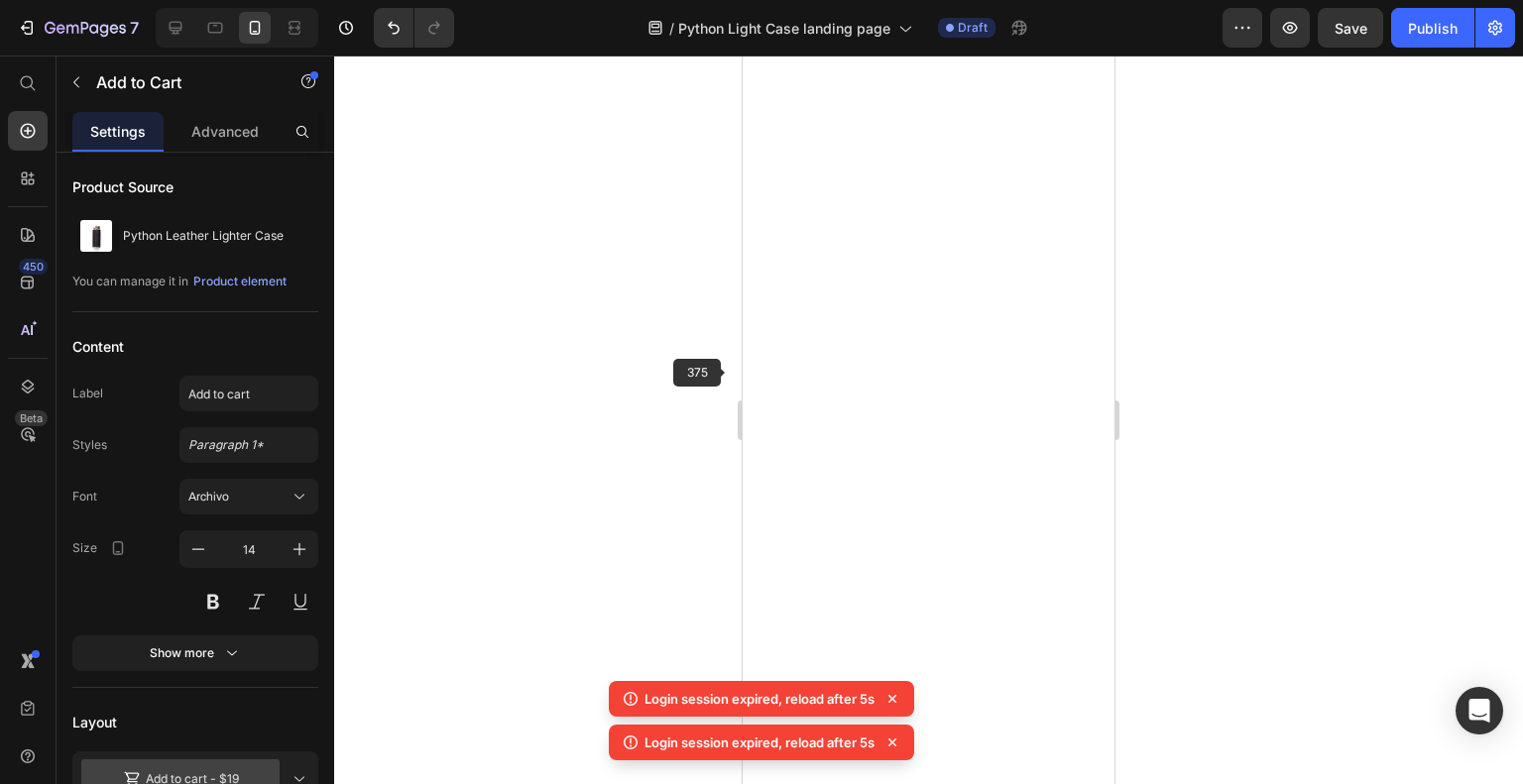 scroll, scrollTop: 0, scrollLeft: 0, axis: both 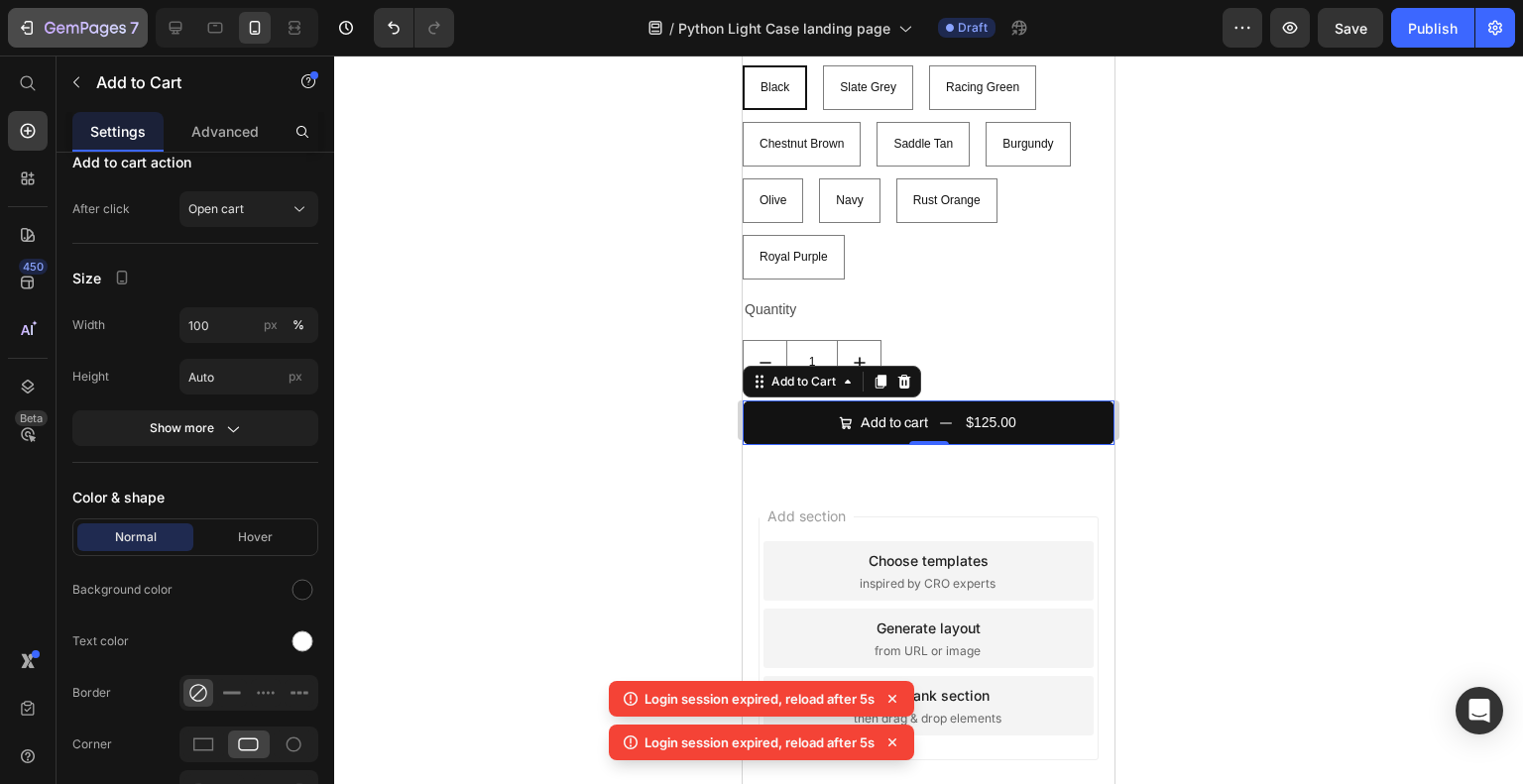 click on "7" 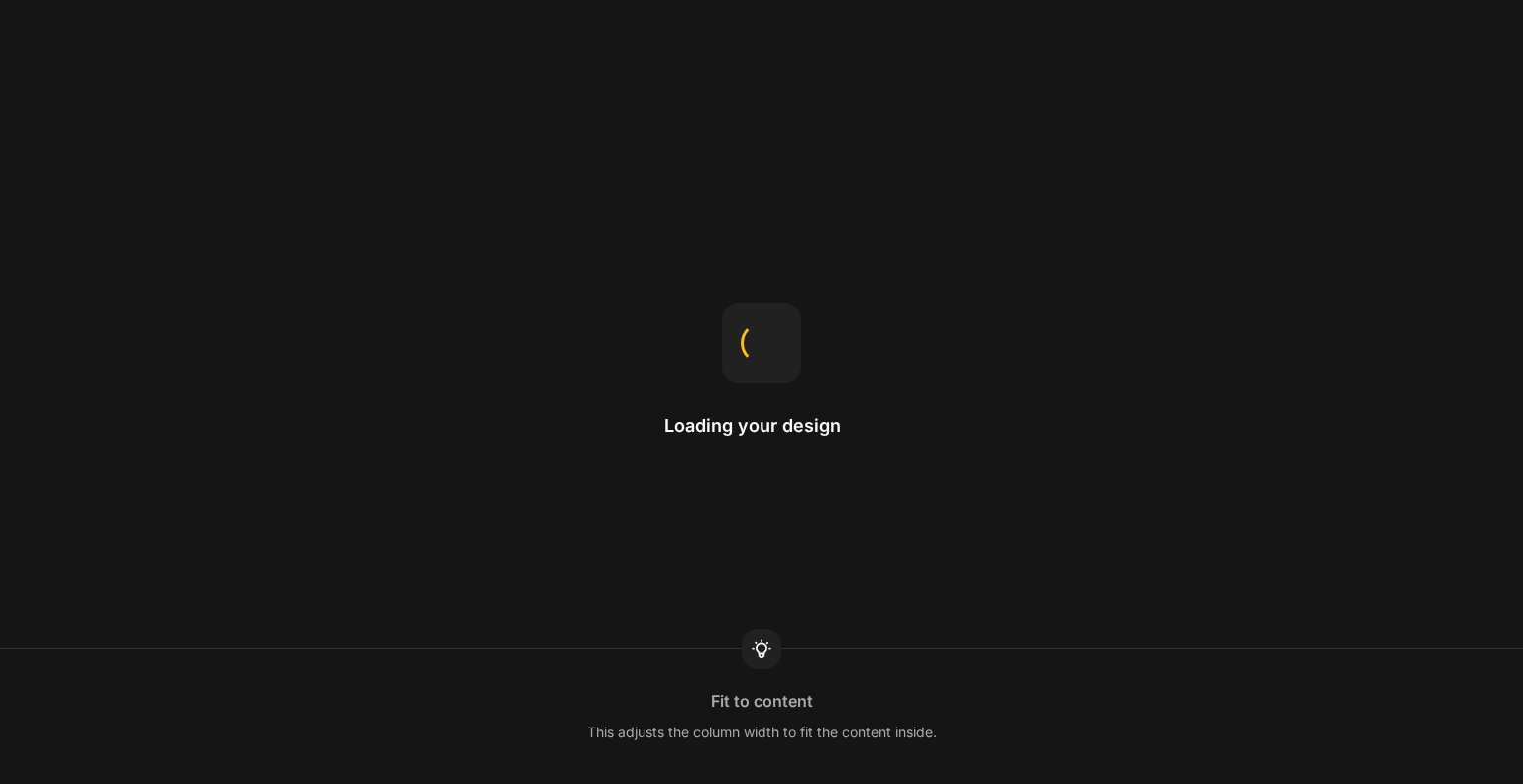 scroll, scrollTop: 0, scrollLeft: 0, axis: both 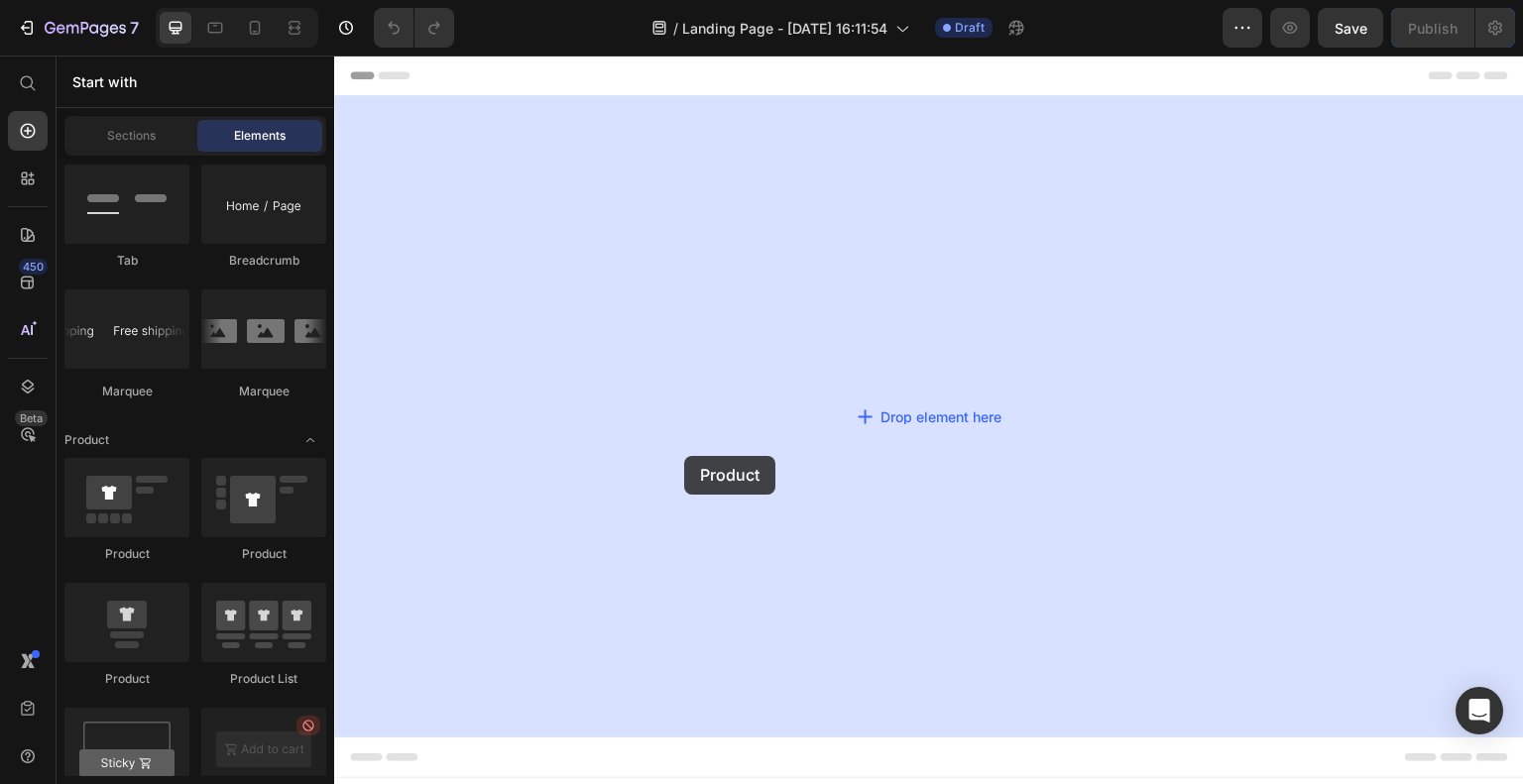 drag, startPoint x: 447, startPoint y: 582, endPoint x: 725, endPoint y: 453, distance: 306.47186 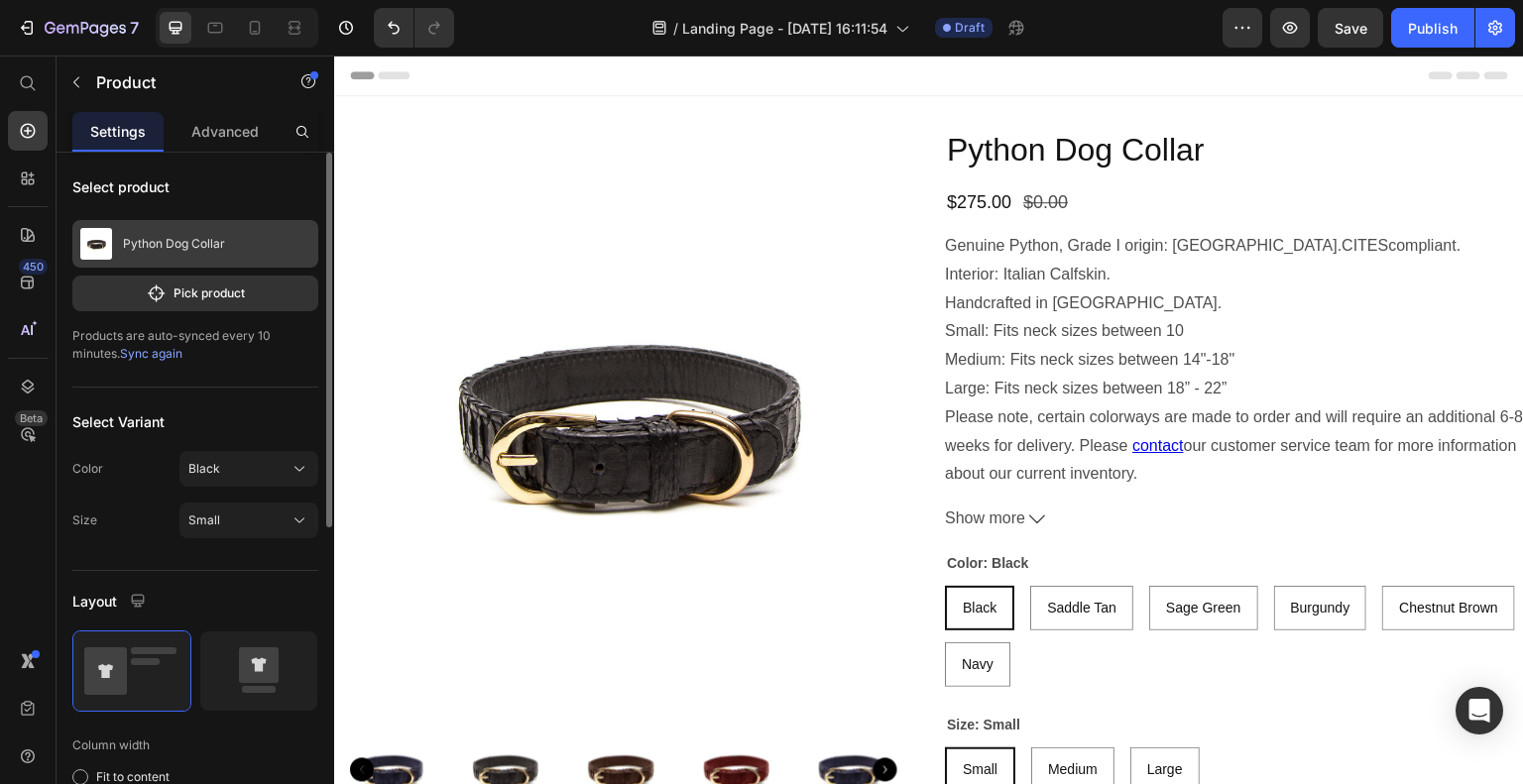 click on "Python Dog Collar" at bounding box center (195, 244) 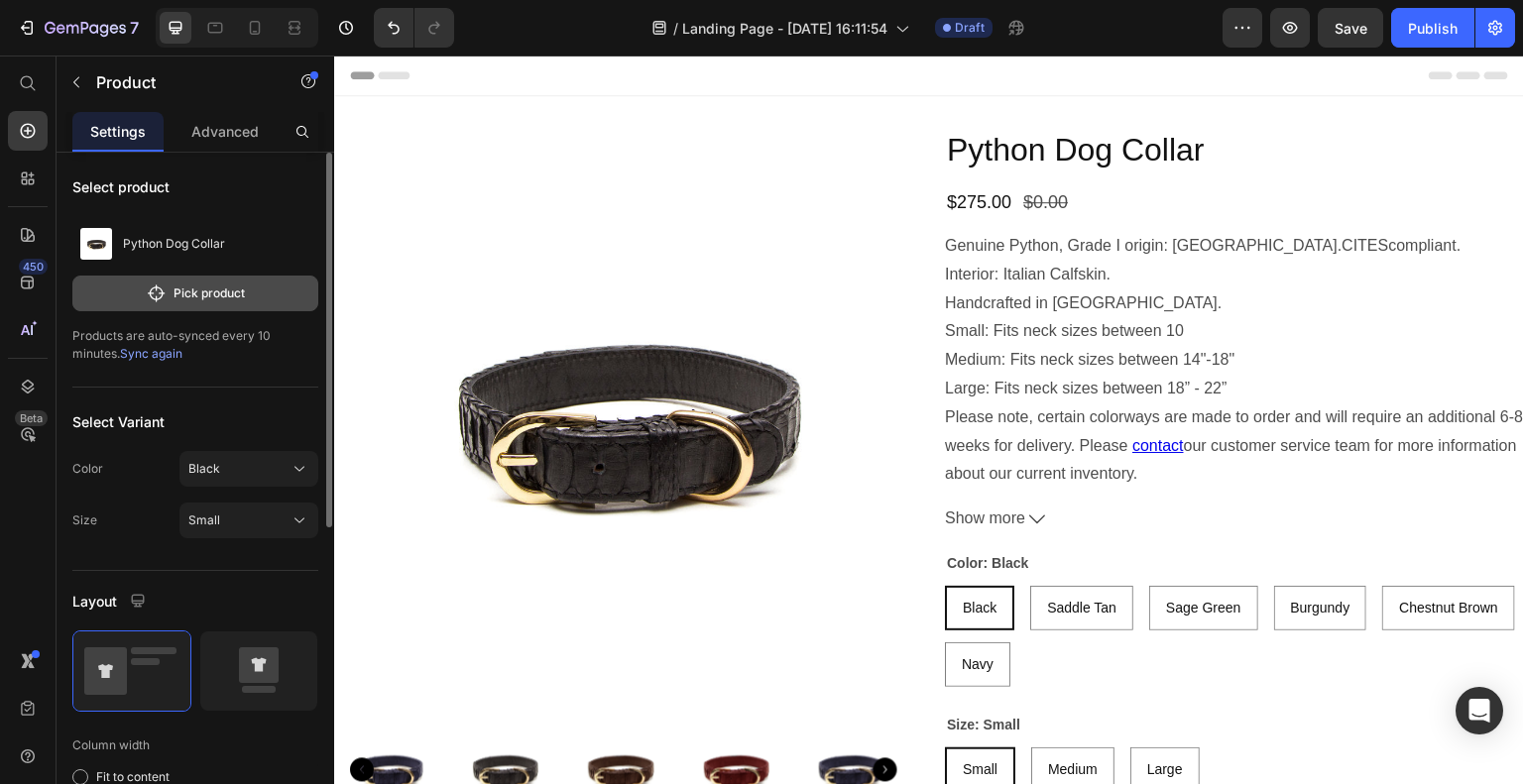 click on "Pick product" at bounding box center (195, 293) 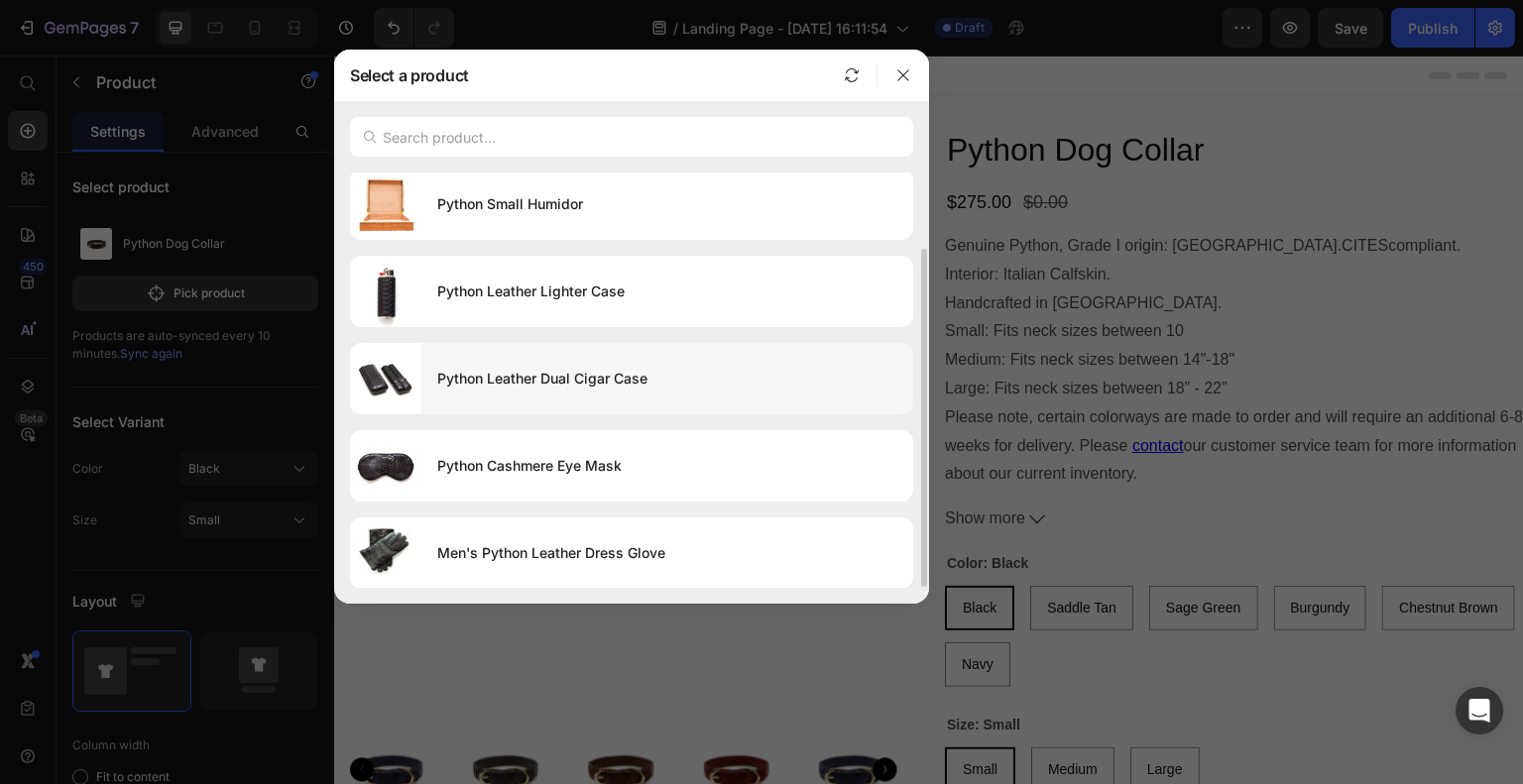 scroll, scrollTop: 93, scrollLeft: 0, axis: vertical 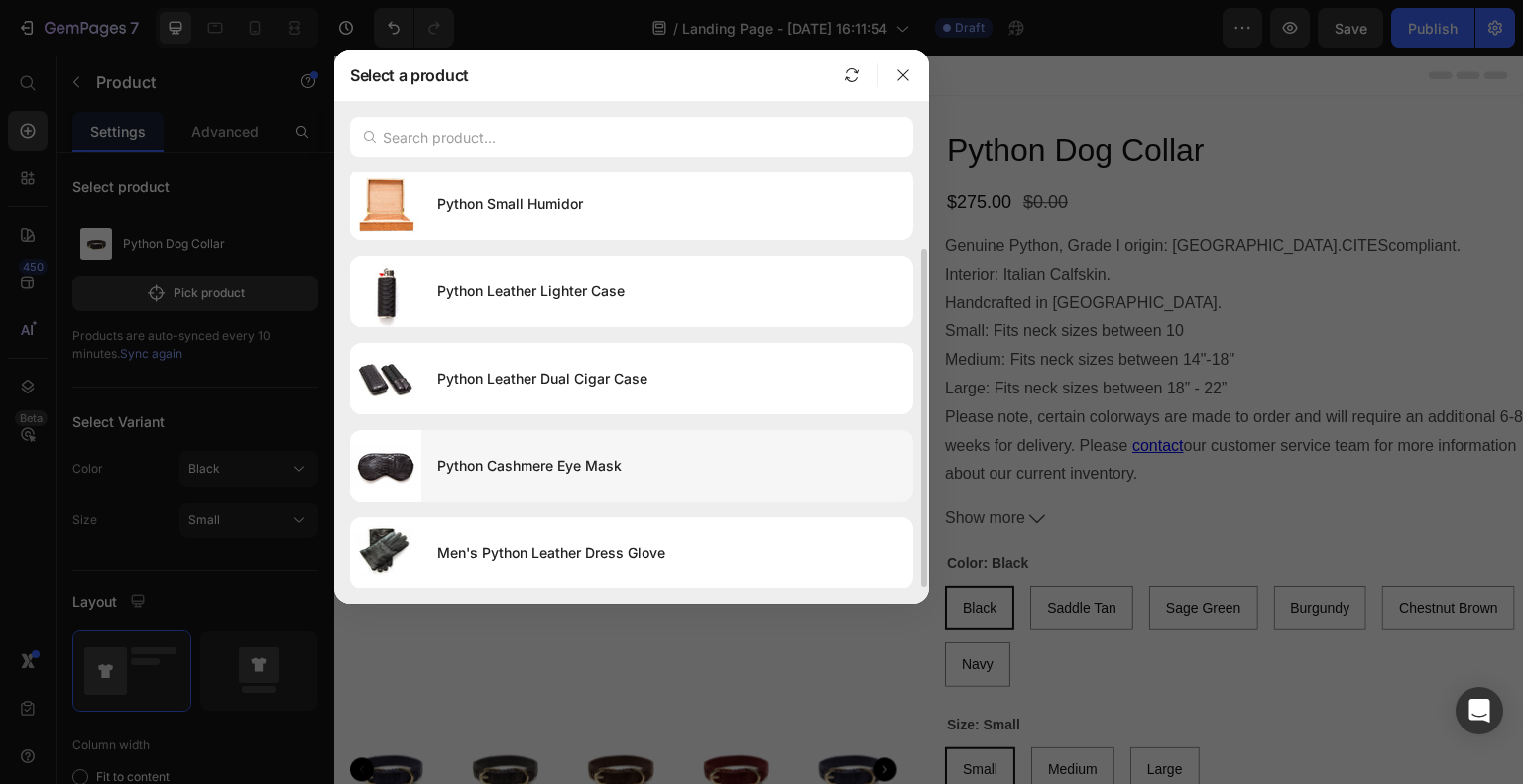 click on "Python Cashmere Eye Mask" at bounding box center [667, 466] 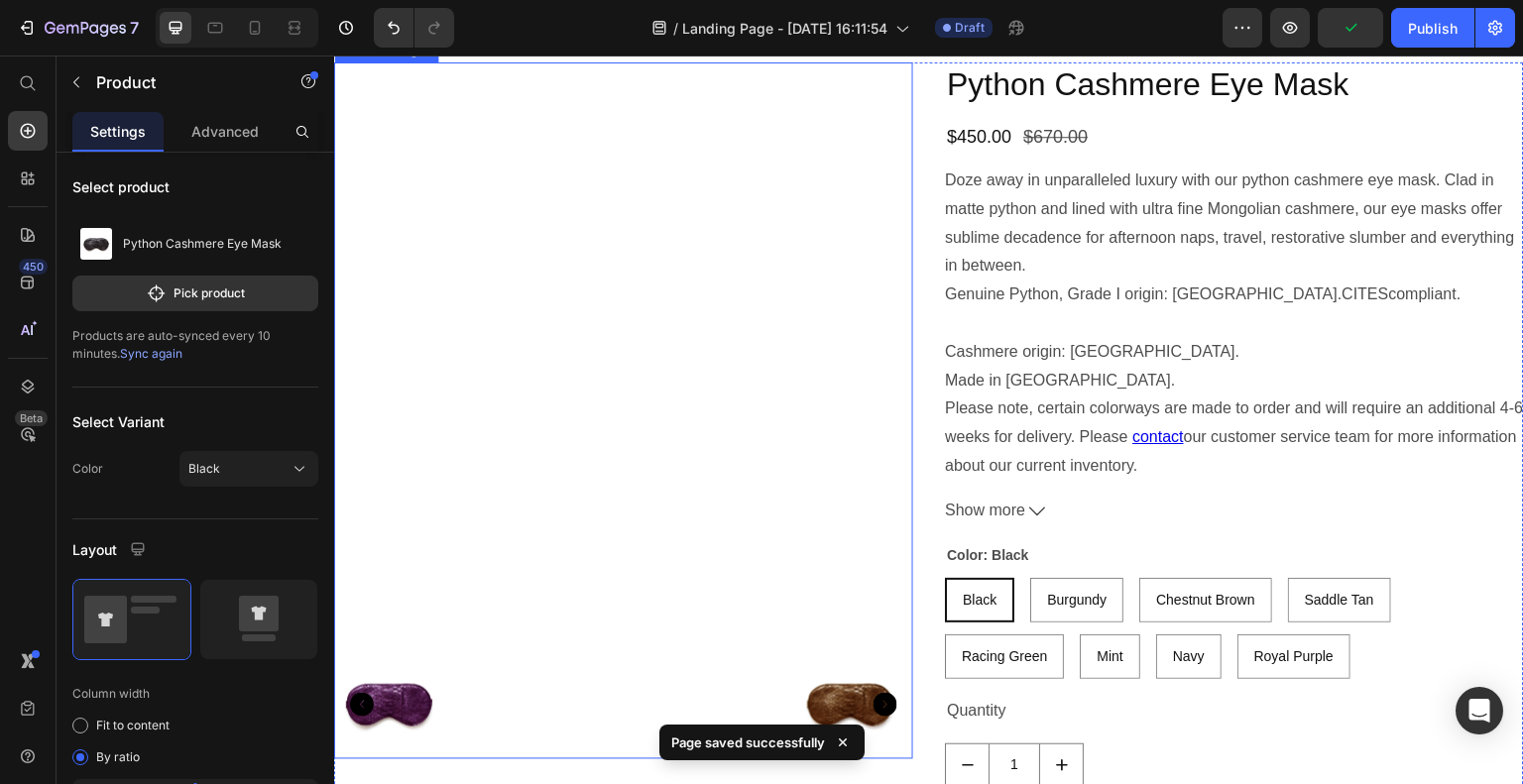 scroll, scrollTop: 85, scrollLeft: 0, axis: vertical 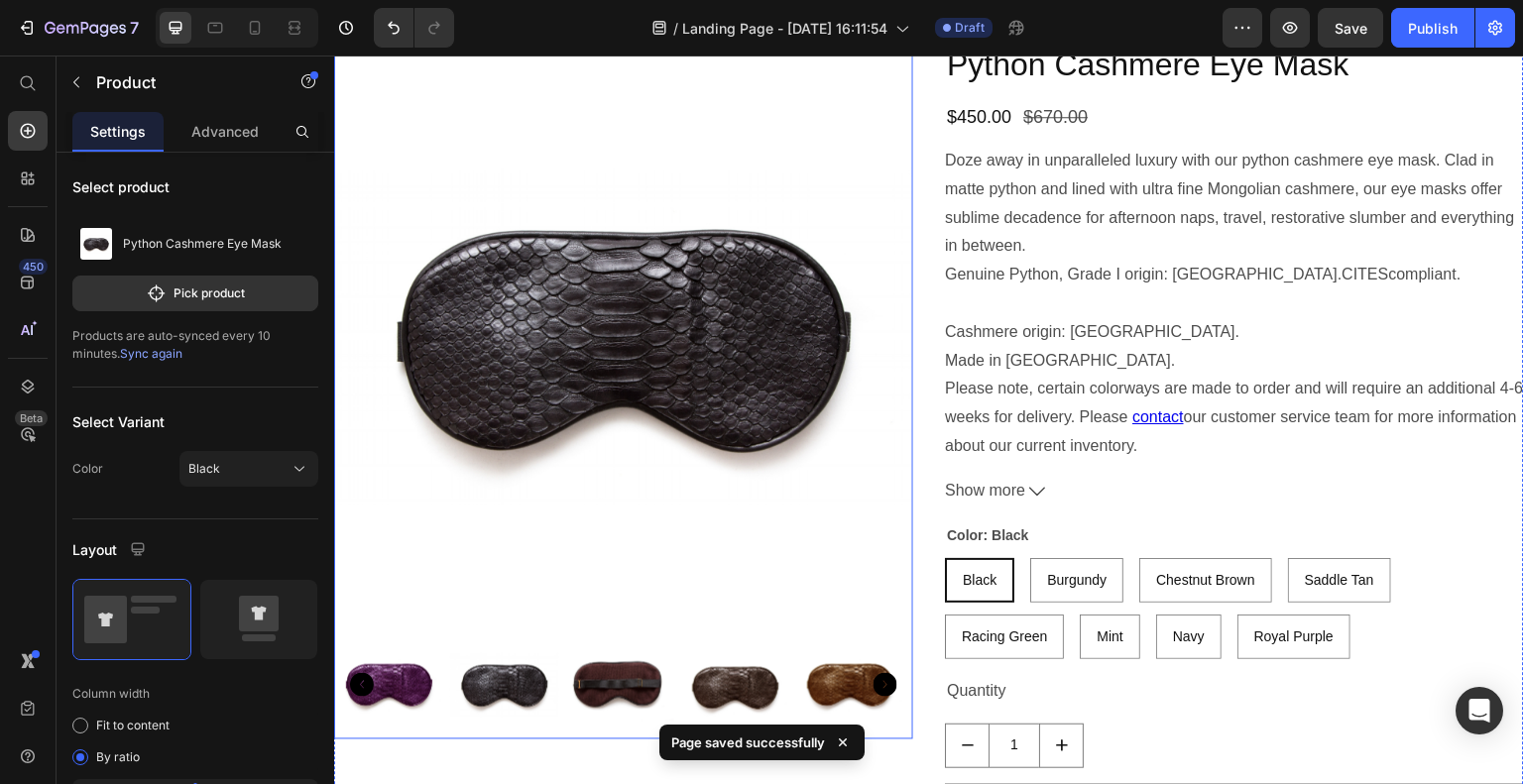 click 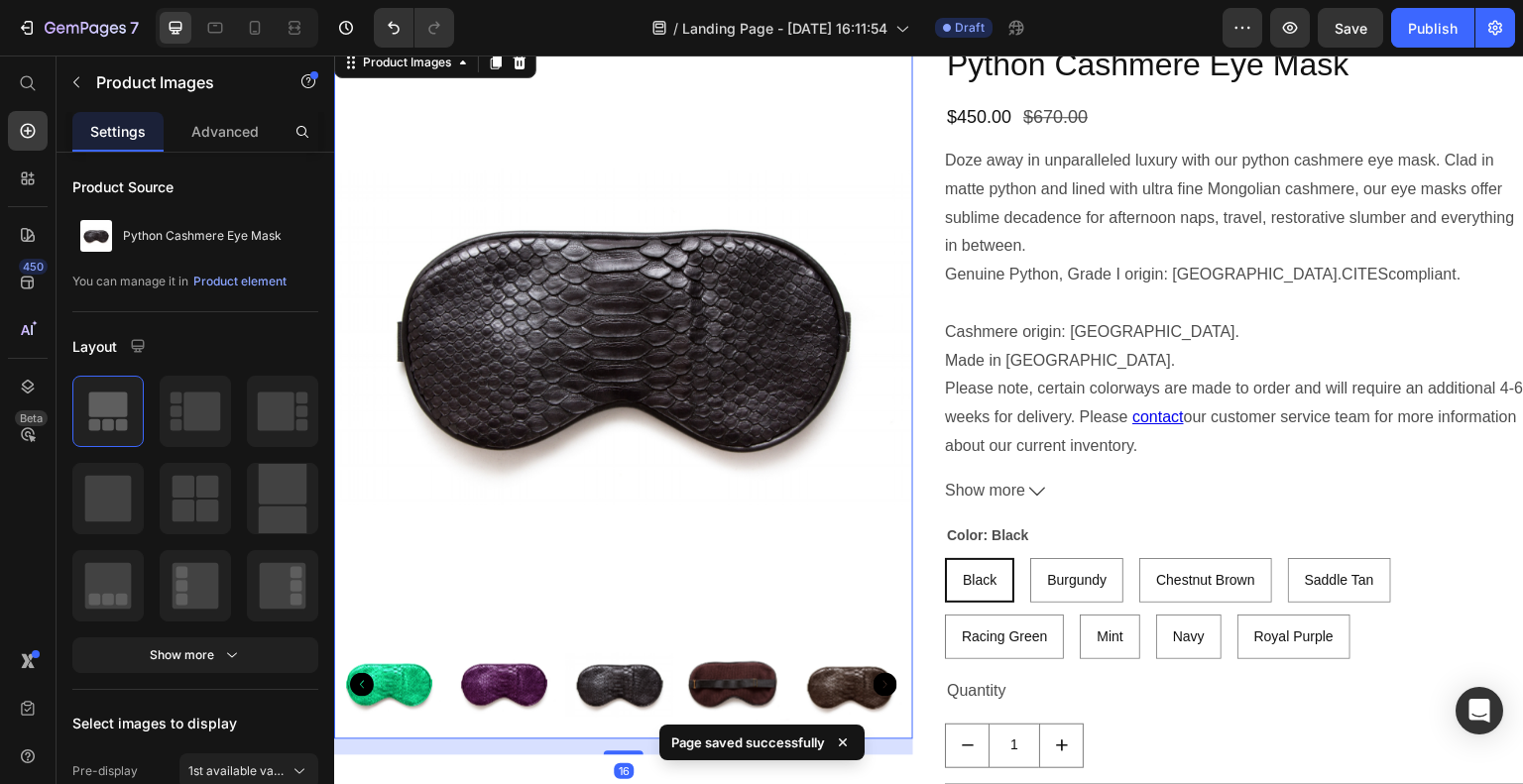 click 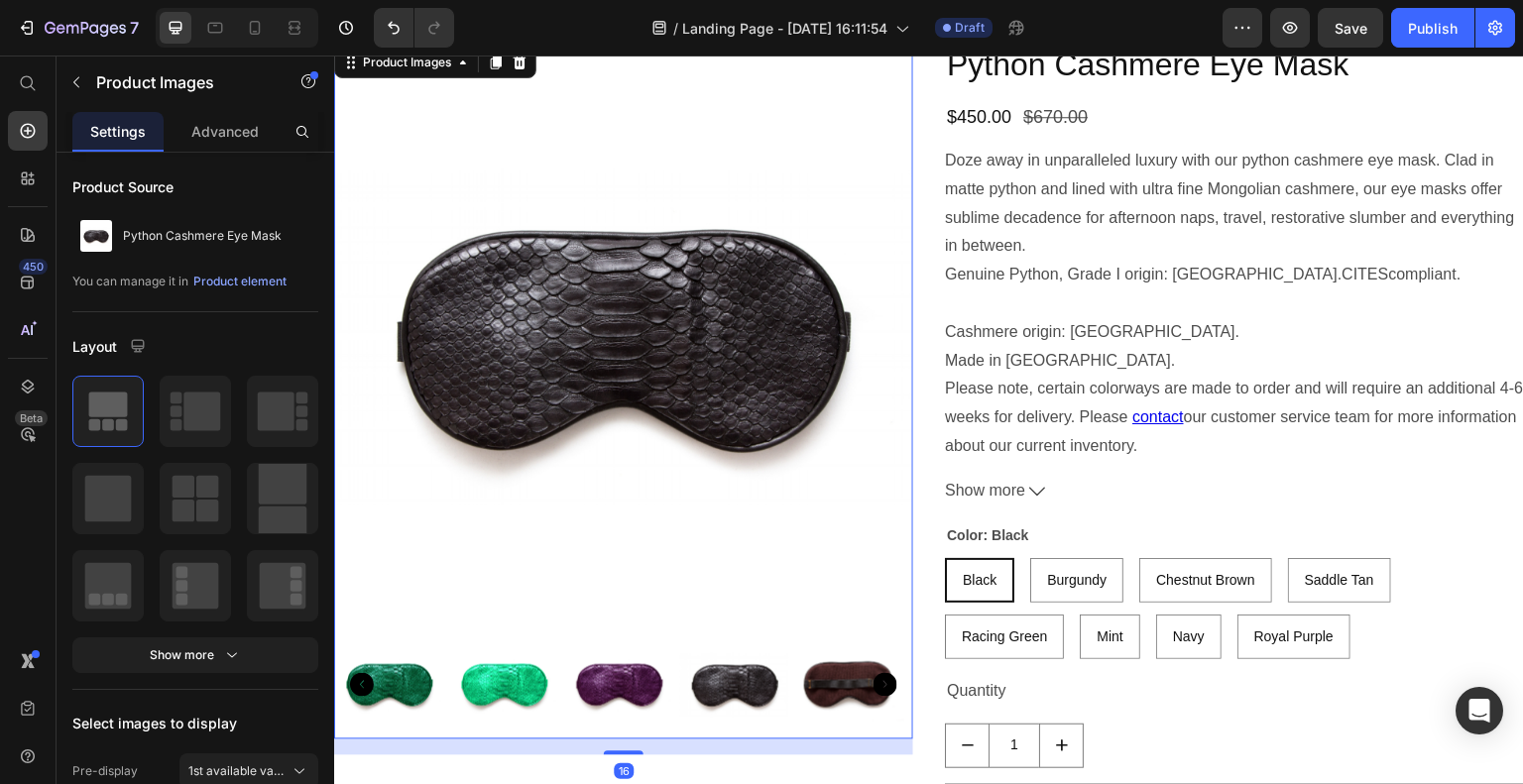 click 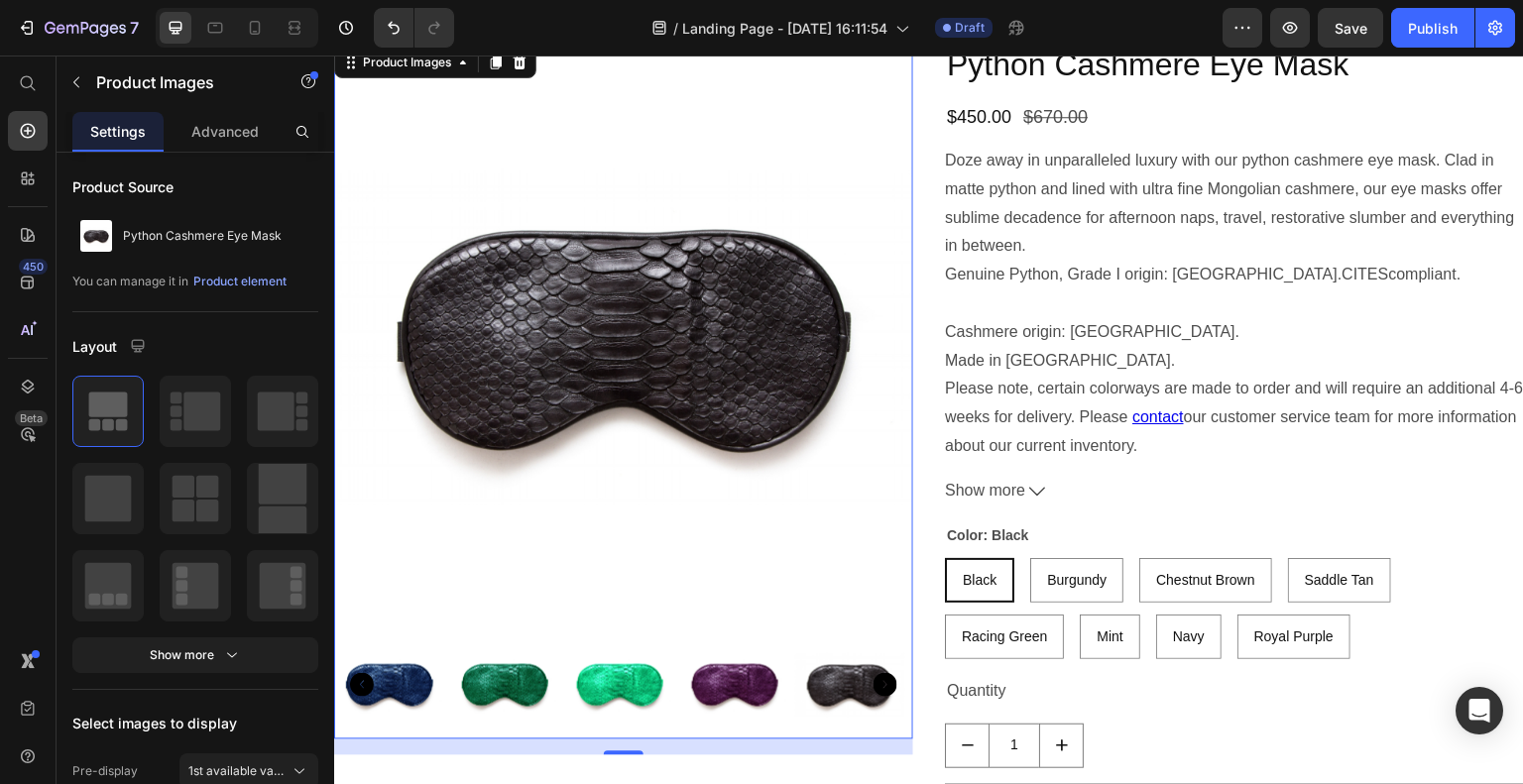 click 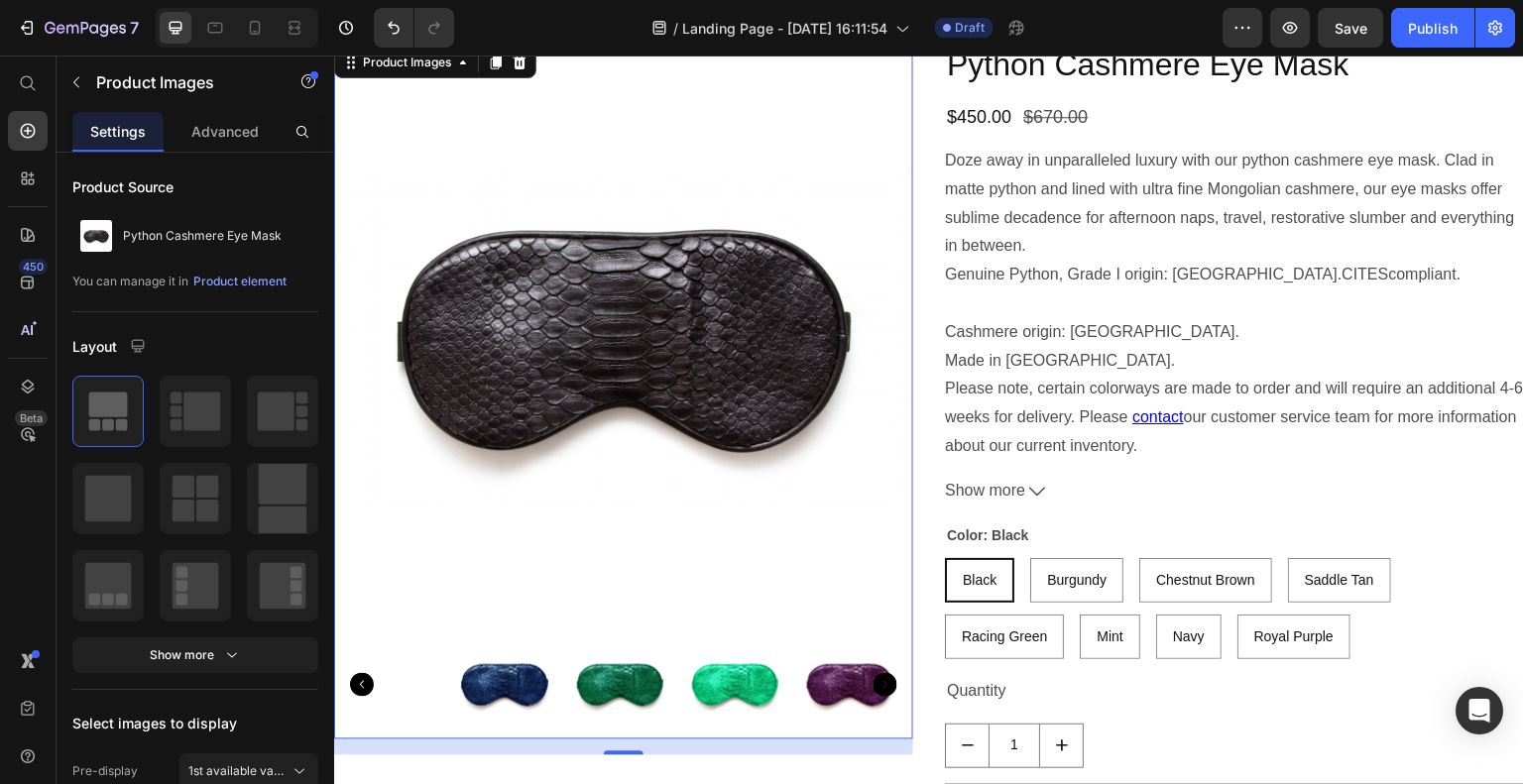 scroll, scrollTop: 0, scrollLeft: 0, axis: both 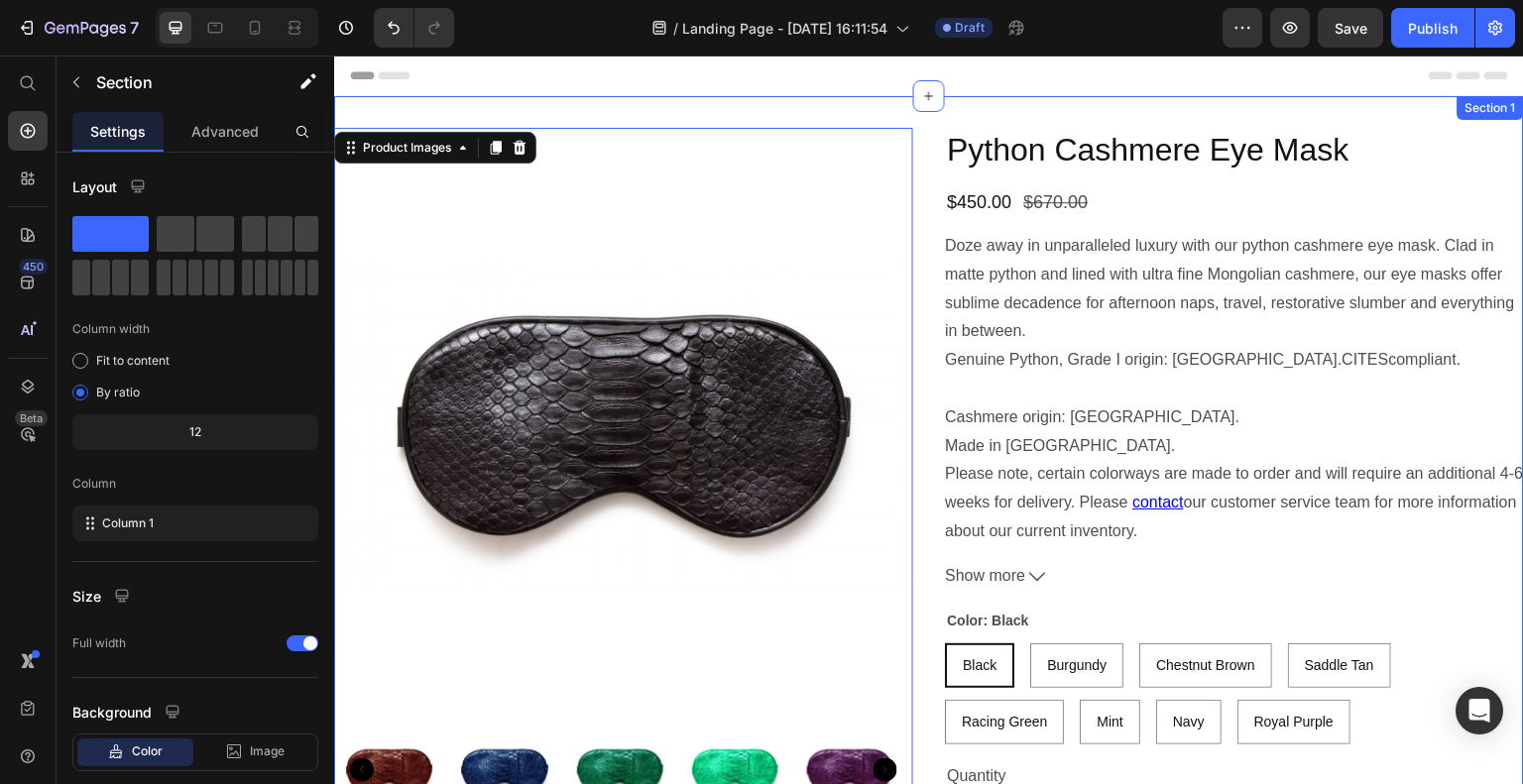 click on "Product Images   16 Python Cashmere Eye Mask Product Title $450.00 Product Price $670.00 Product Price Row Doze away in unparalleled luxury with our python cashmere eye mask. Clad in matte python and lined with ultra fine Mongolian cashmere, our eye masks offer sublime decadence for afternoon naps, travel, restorative slumber and everything in between.
Genuine Python, Grade I origin: [GEOGRAPHIC_DATA].  CITES  compliant.
Cashmere origin: [GEOGRAPHIC_DATA].
Made in [GEOGRAPHIC_DATA].
Please note, certain colorways are made to order and will require an additional 4-6 weeks for delivery. Please   contact  our customer service team for more information about our current inventory. Show more Product Description Color: Black Black Black Black Burgundy Burgundy Burgundy Chestnut Brown Chestnut Brown Chestnut Brown Saddle Tan Saddle Tan Saddle Tan Racing Green Racing Green Racing Green Mint Mint Mint Navy Navy Navy Royal Purple Royal Purple Royal Purple Product Variants & Swatches Quantity Text Block 1 Product" at bounding box center (929, 558) 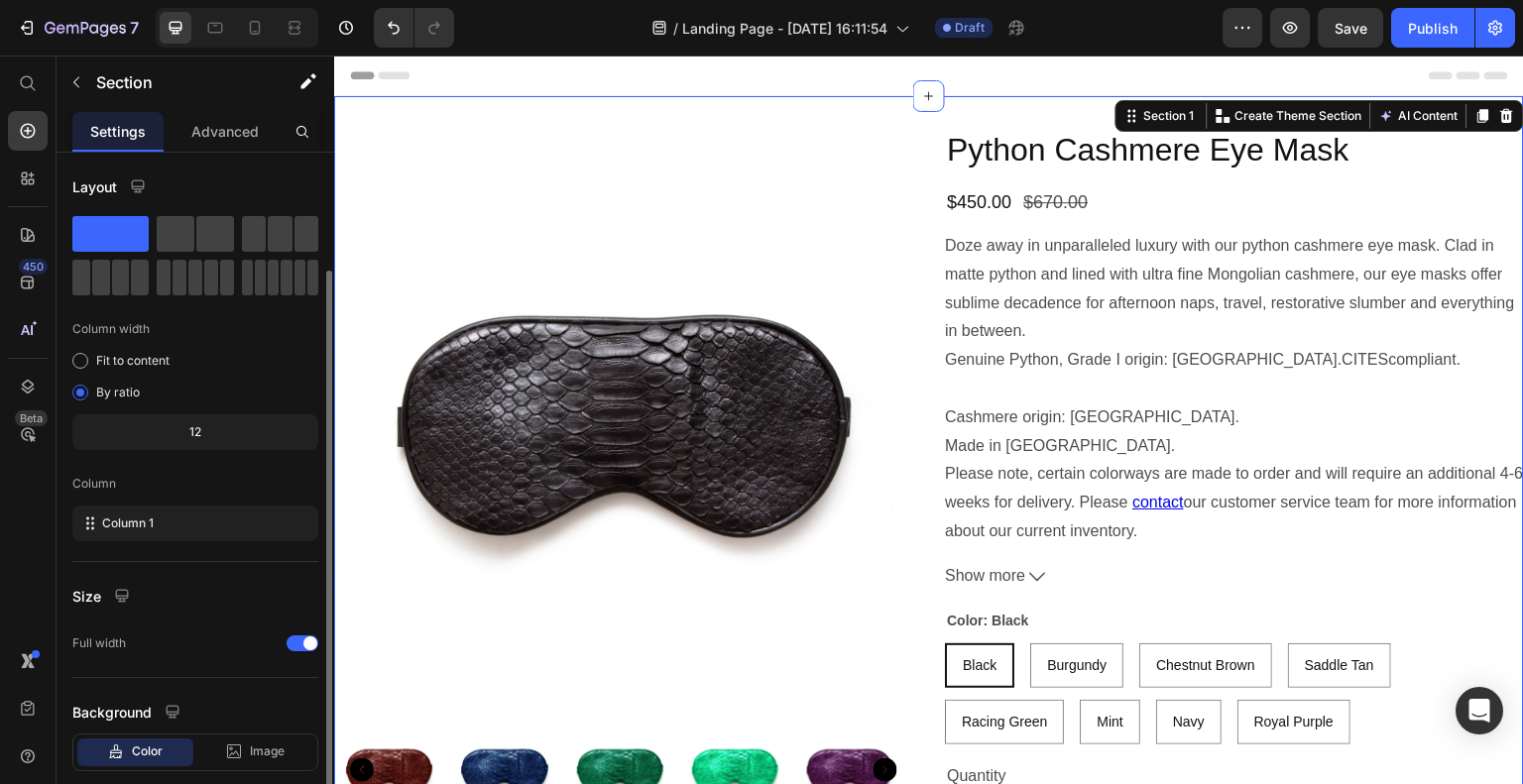 scroll, scrollTop: 107, scrollLeft: 0, axis: vertical 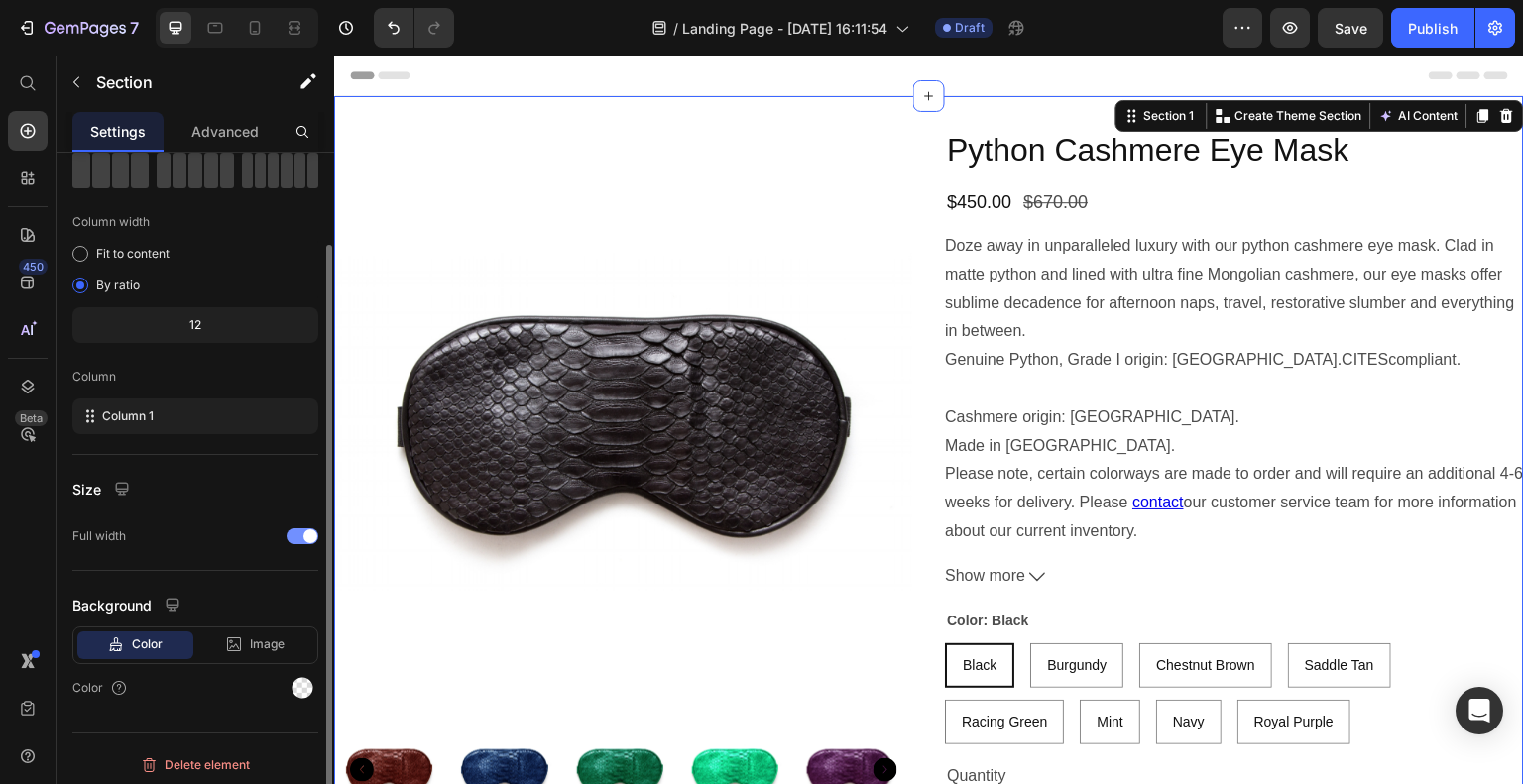 click on "Full width" 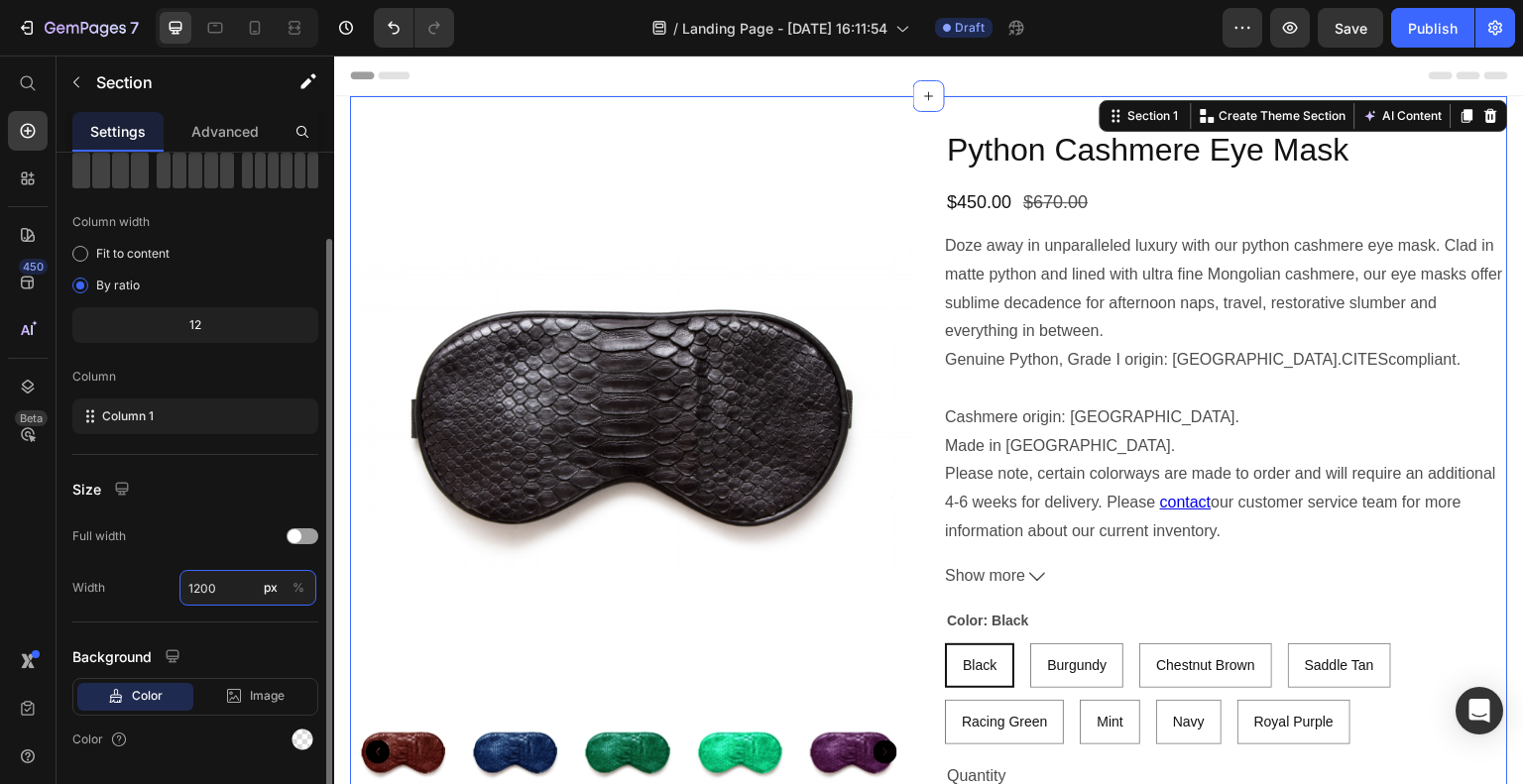 click on "1200" at bounding box center (248, 588) 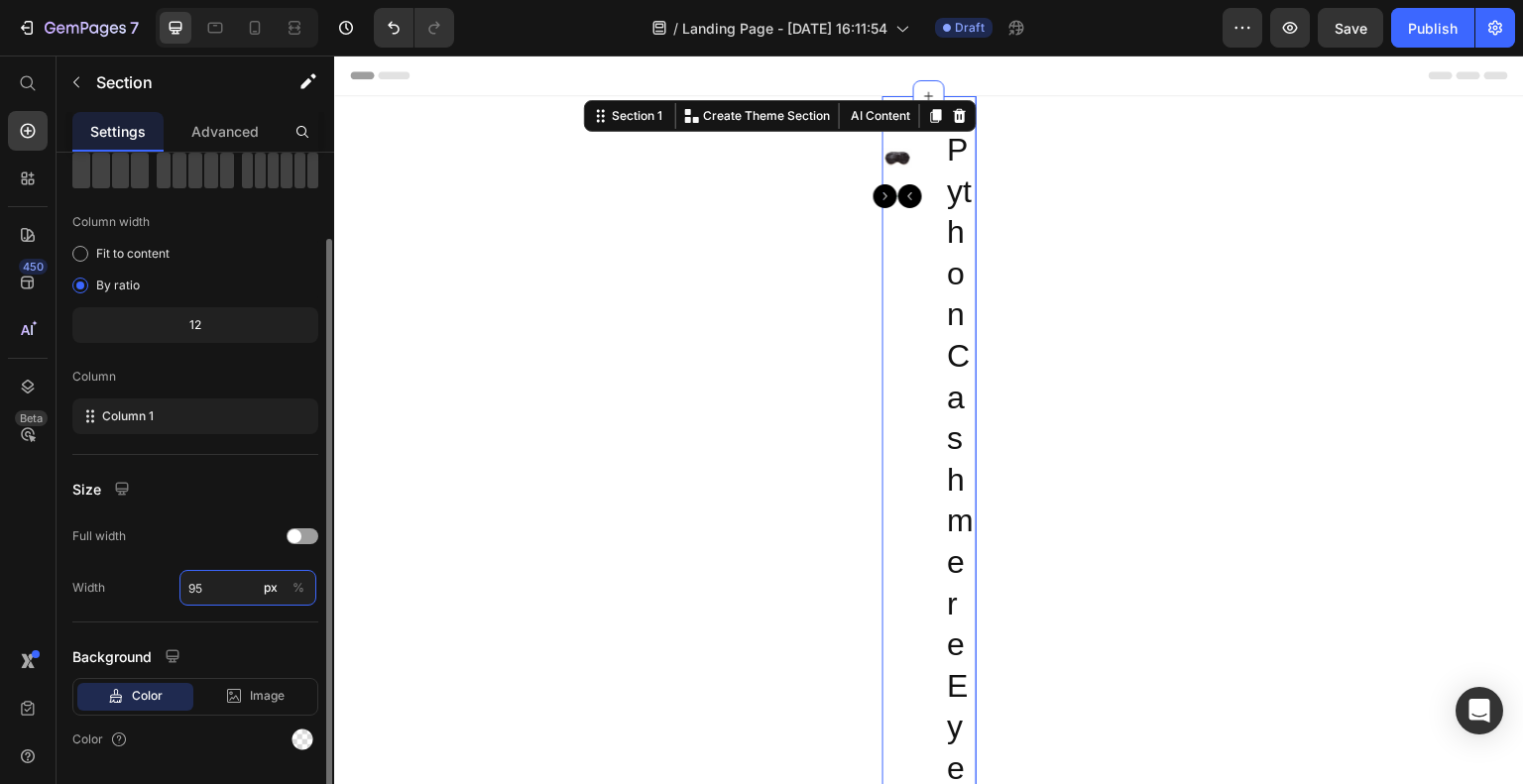 type on "95" 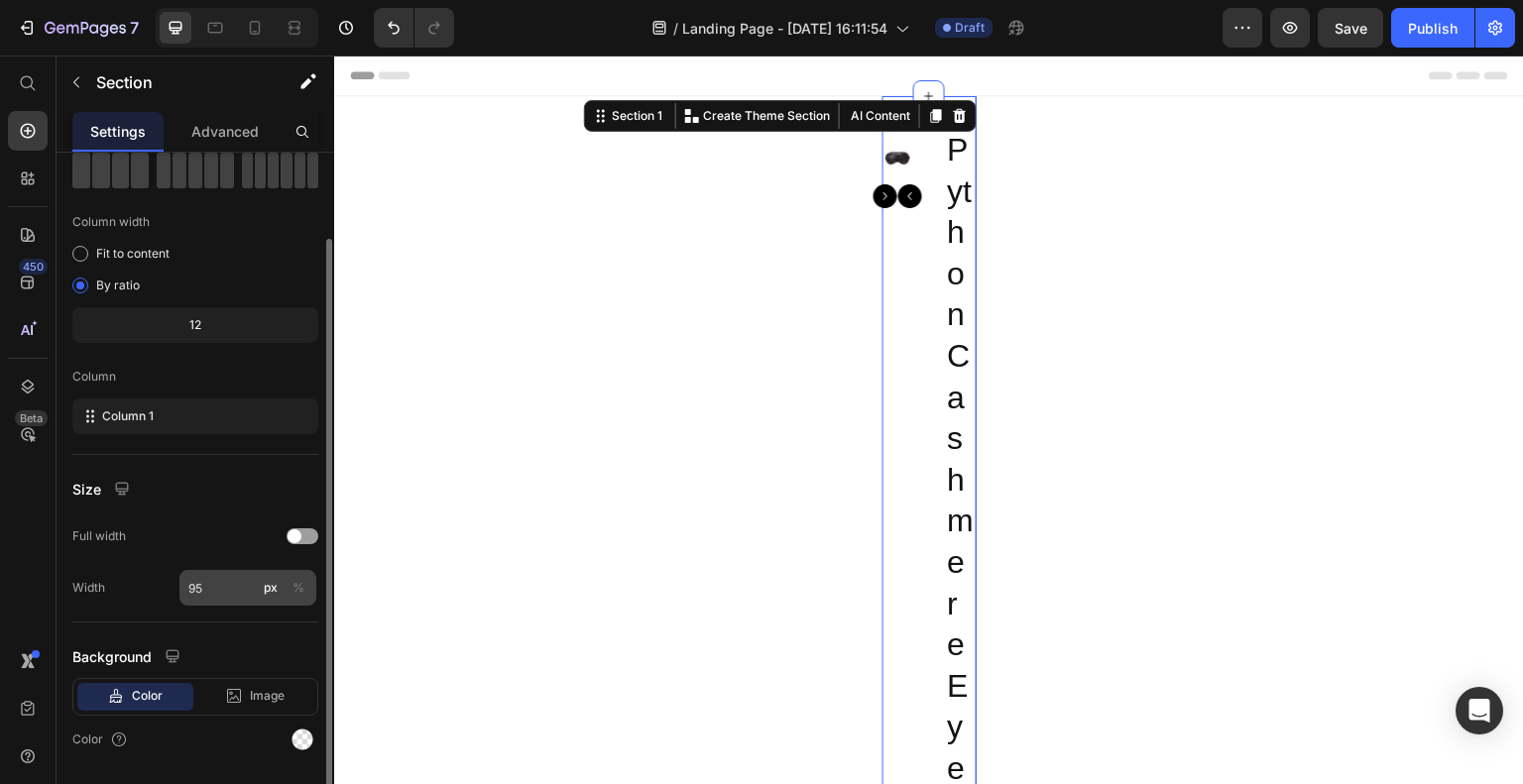 click on "%" at bounding box center (298, 588) 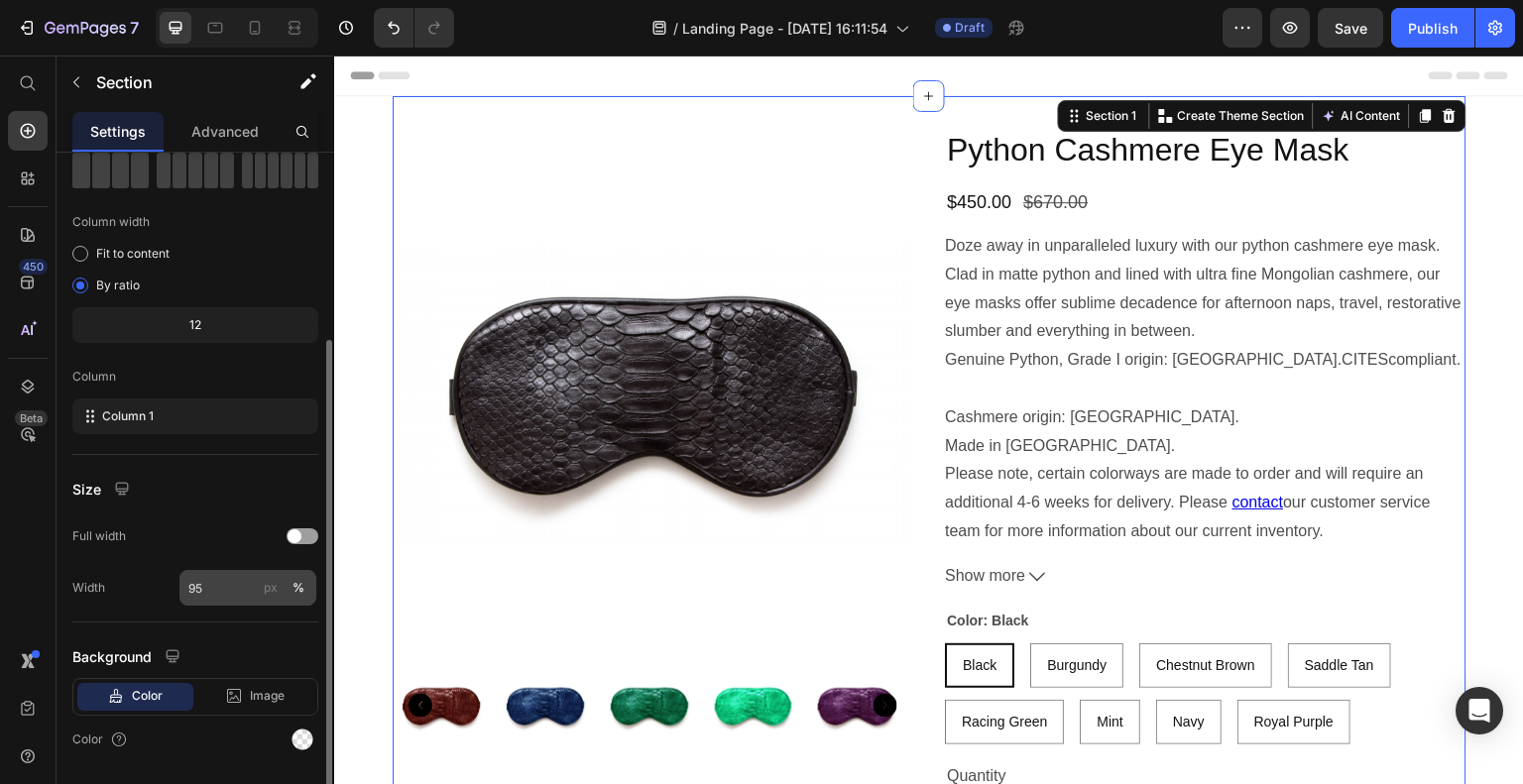 scroll, scrollTop: 163, scrollLeft: 0, axis: vertical 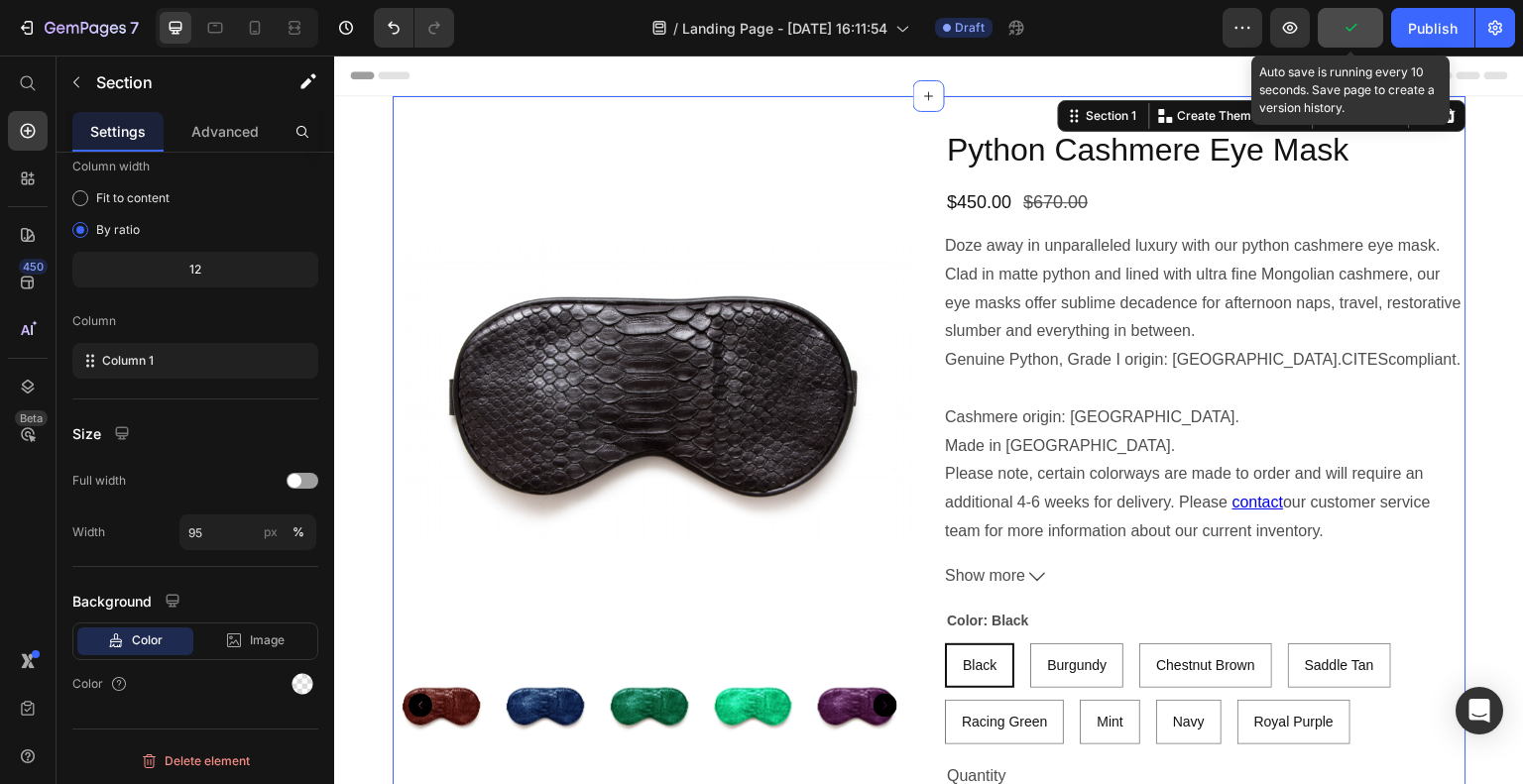 click 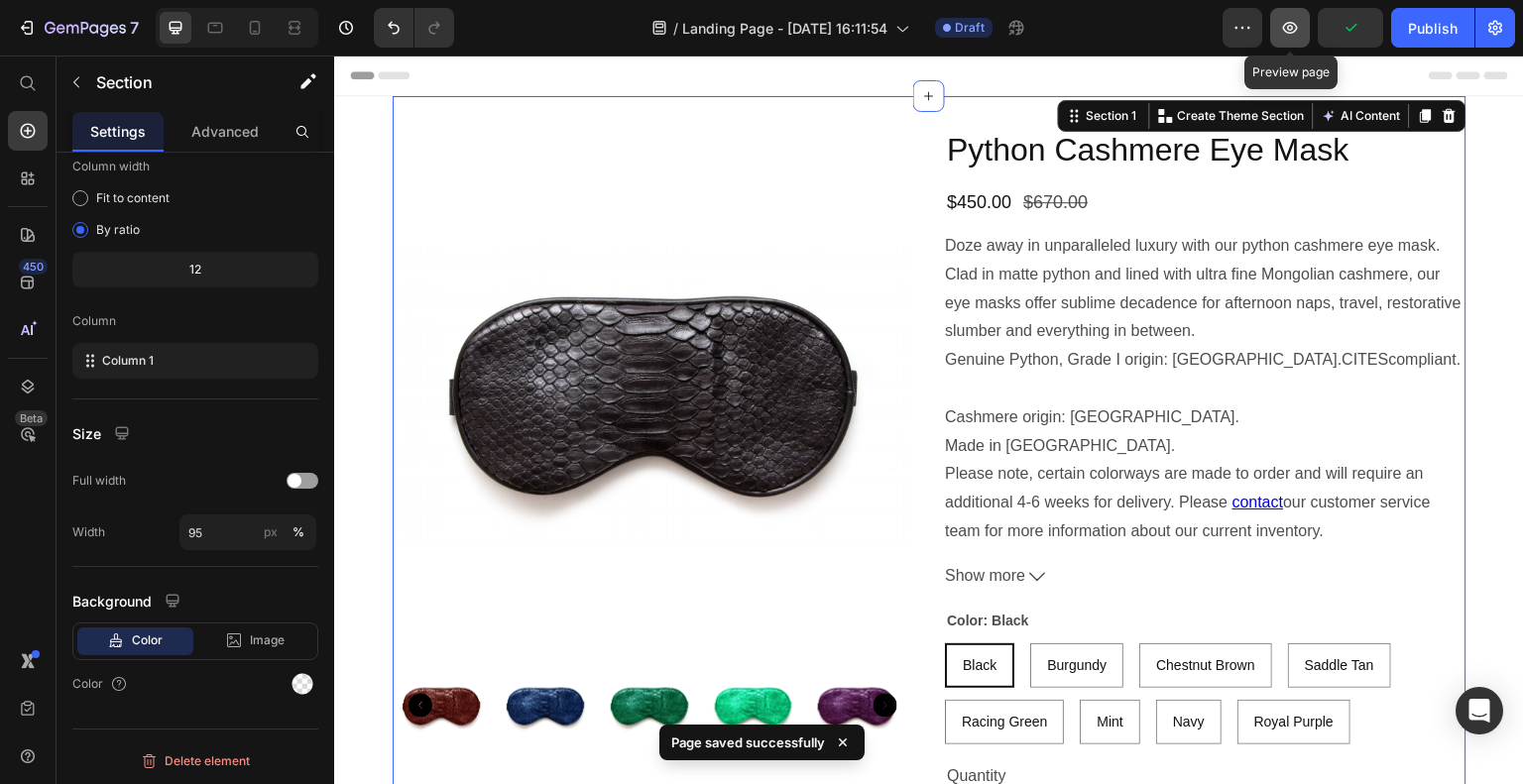 click 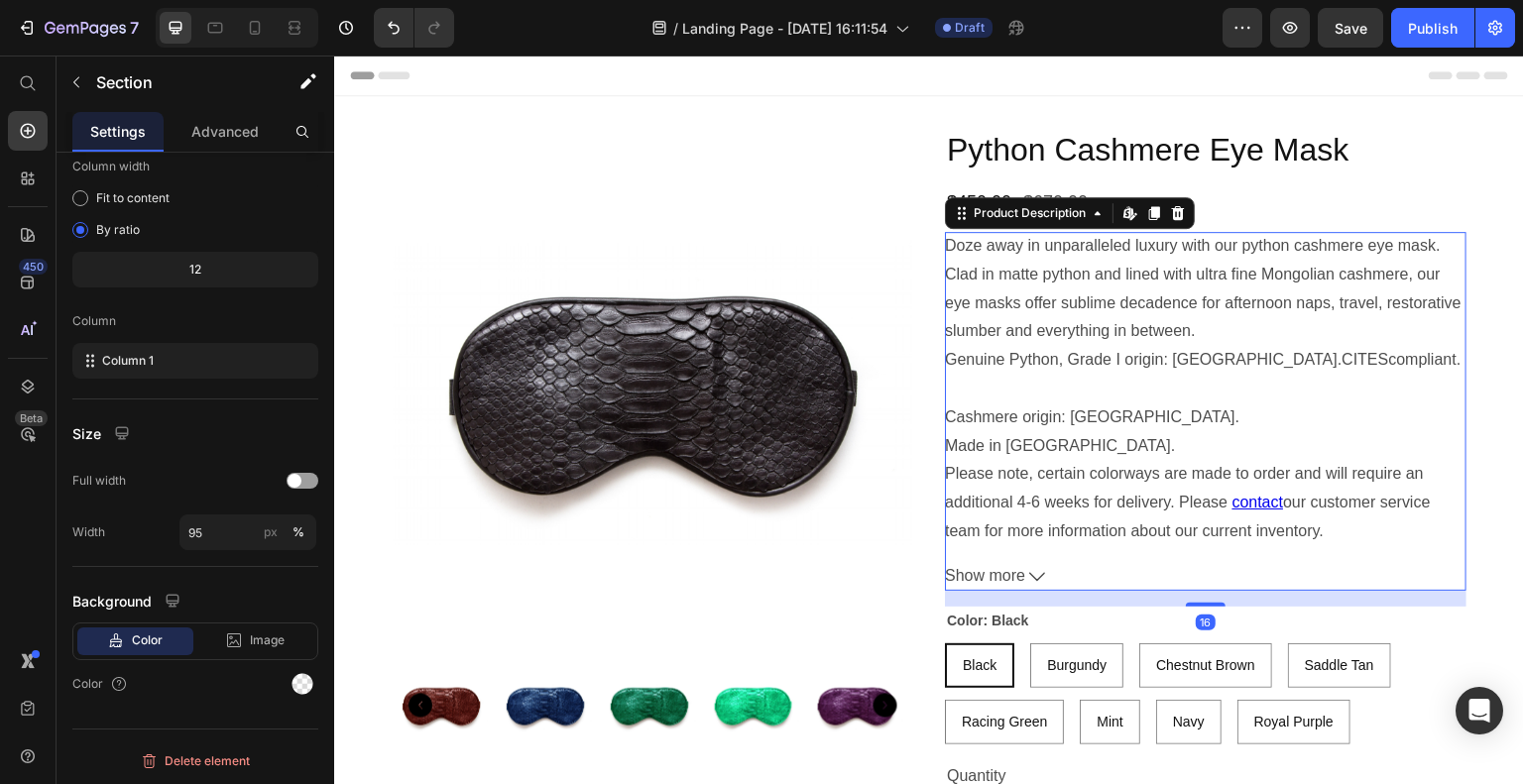 click on "Doze away in unparalleled luxury with our python cashmere eye mask. Clad in matte python and lined with ultra fine Mongolian cashmere, our eye masks offer sublime decadence for afternoon naps, travel, restorative slumber and everything in between.
Genuine Python, Grade I origin: [GEOGRAPHIC_DATA].  CITES  compliant.
Cashmere origin: [GEOGRAPHIC_DATA].
Made in [GEOGRAPHIC_DATA].
Please note, certain colorways are made to order and will require an additional 4-6 weeks for delivery. Please   contact  our customer service team for more information about our current inventory." at bounding box center [1206, 389] 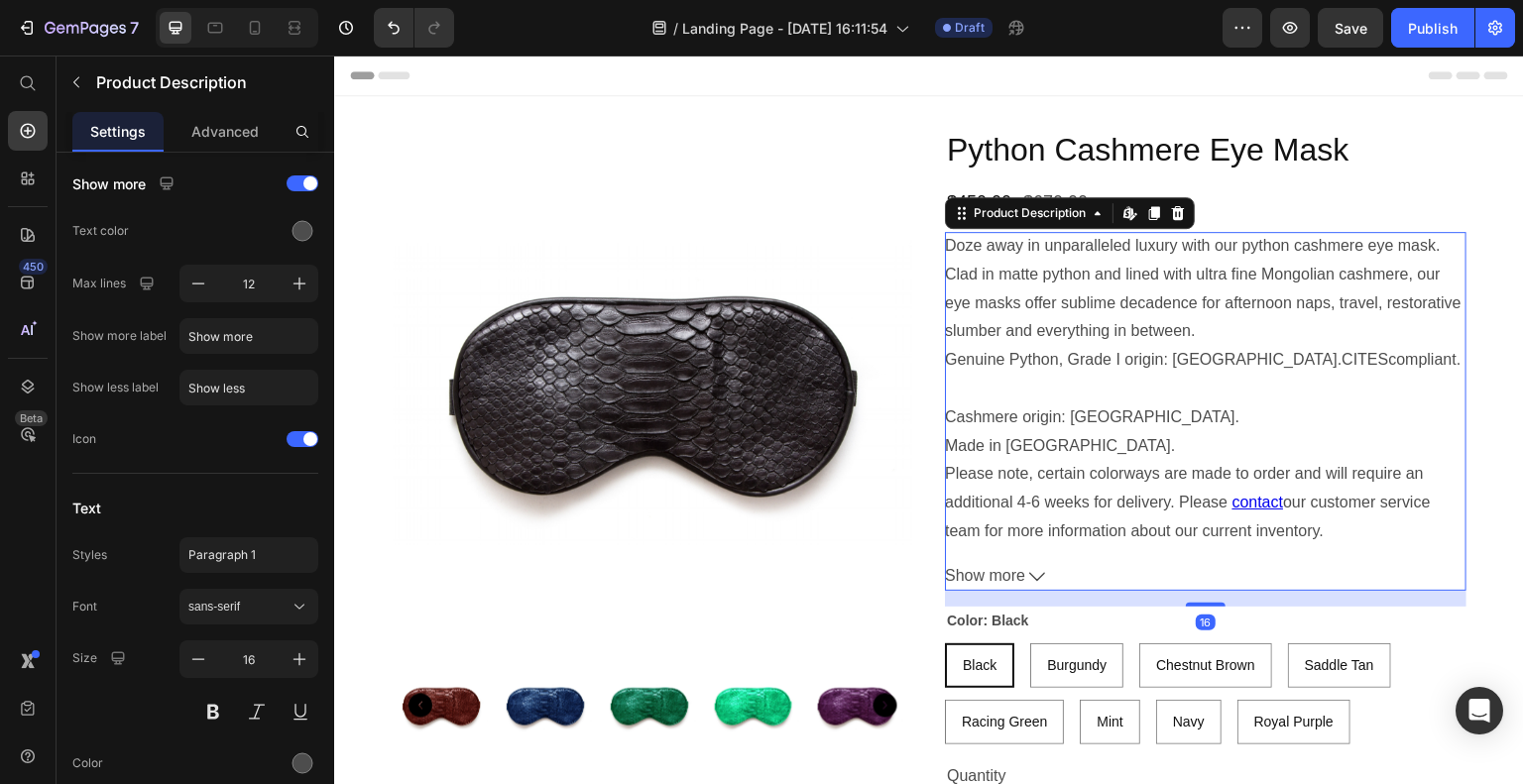 scroll, scrollTop: 0, scrollLeft: 0, axis: both 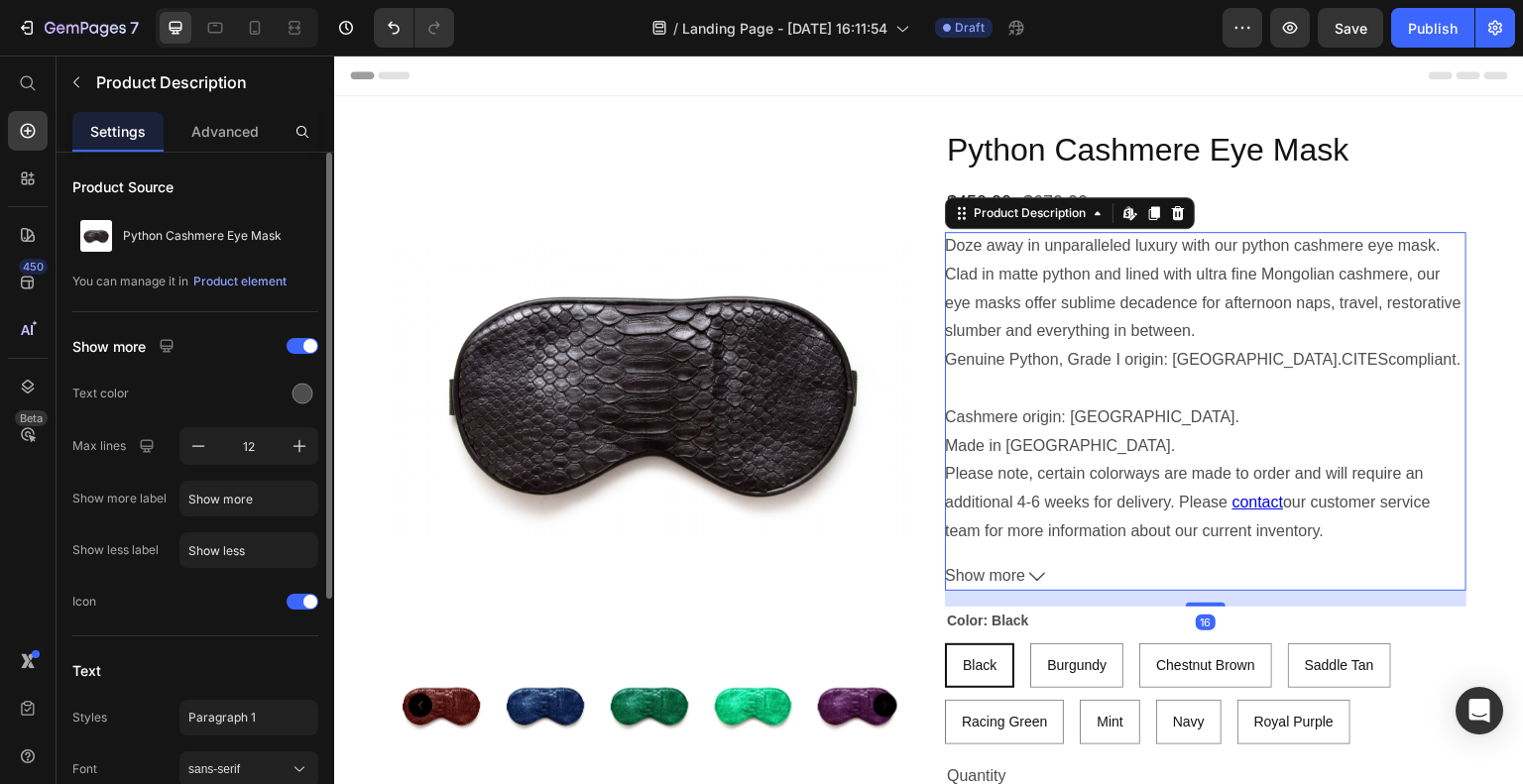 click on "Doze away in unparalleled luxury with our python cashmere eye mask. Clad in matte python and lined with ultra fine Mongolian cashmere, our eye masks offer sublime decadence for afternoon naps, travel, restorative slumber and everything in between.
Genuine Python, Grade I origin: [GEOGRAPHIC_DATA].  CITES  compliant.
Cashmere origin: [GEOGRAPHIC_DATA].
Made in [GEOGRAPHIC_DATA].
Please note, certain colorways are made to order and will require an additional 4-6 weeks for delivery. Please   contact  our customer service team for more information about our current inventory." at bounding box center (1206, 389) 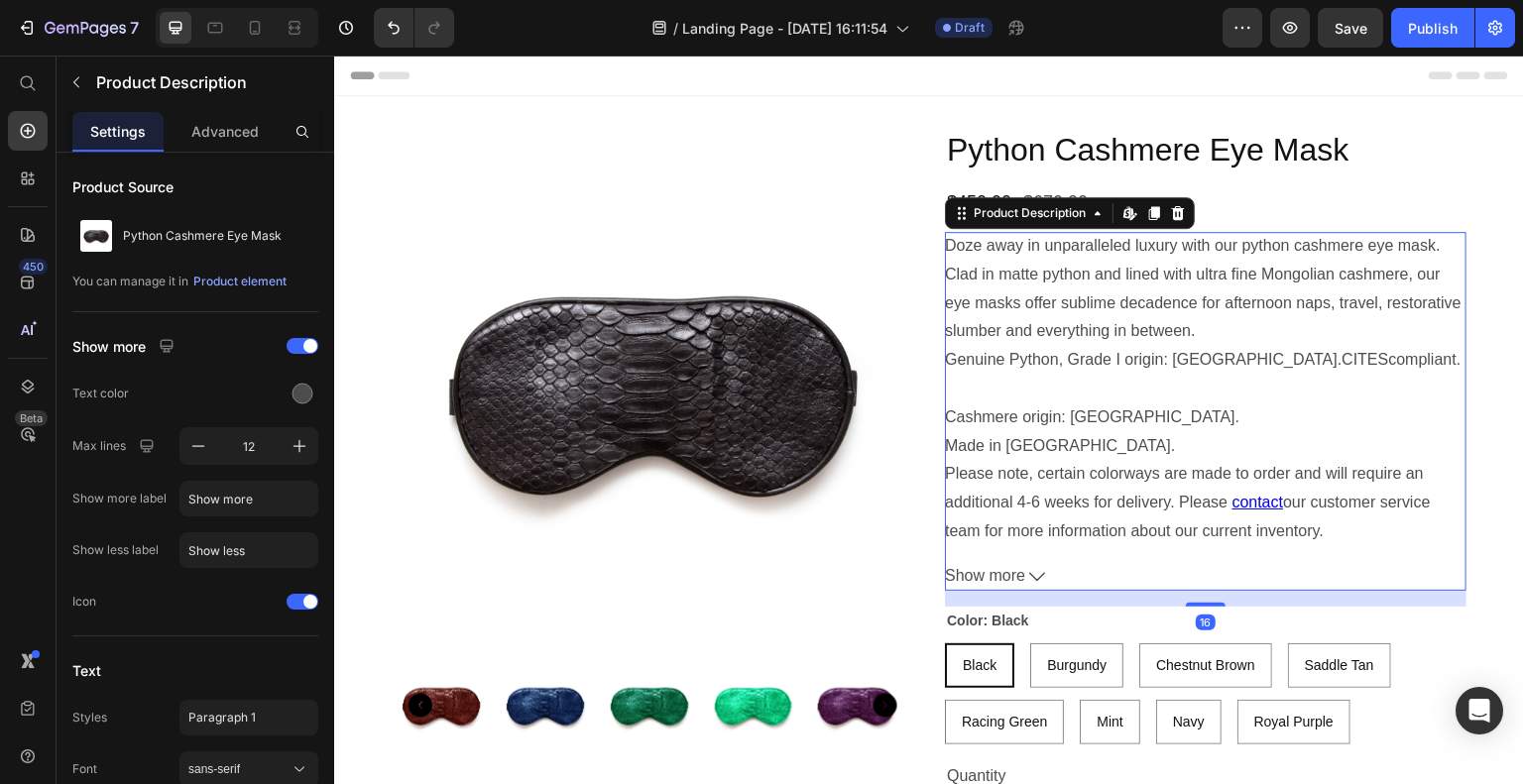 click on "Doze away in unparalleled luxury with our python cashmere eye mask. Clad in matte python and lined with ultra fine Mongolian cashmere, our eye masks offer sublime decadence for afternoon naps, travel, restorative slumber and everything in between.
Genuine Python, Grade I origin: [GEOGRAPHIC_DATA].  CITES  compliant.
Cashmere origin: [GEOGRAPHIC_DATA].
Made in [GEOGRAPHIC_DATA].
Please note, certain colorways are made to order and will require an additional 4-6 weeks for delivery. Please   contact  our customer service team for more information about our current inventory." at bounding box center (1206, 389) 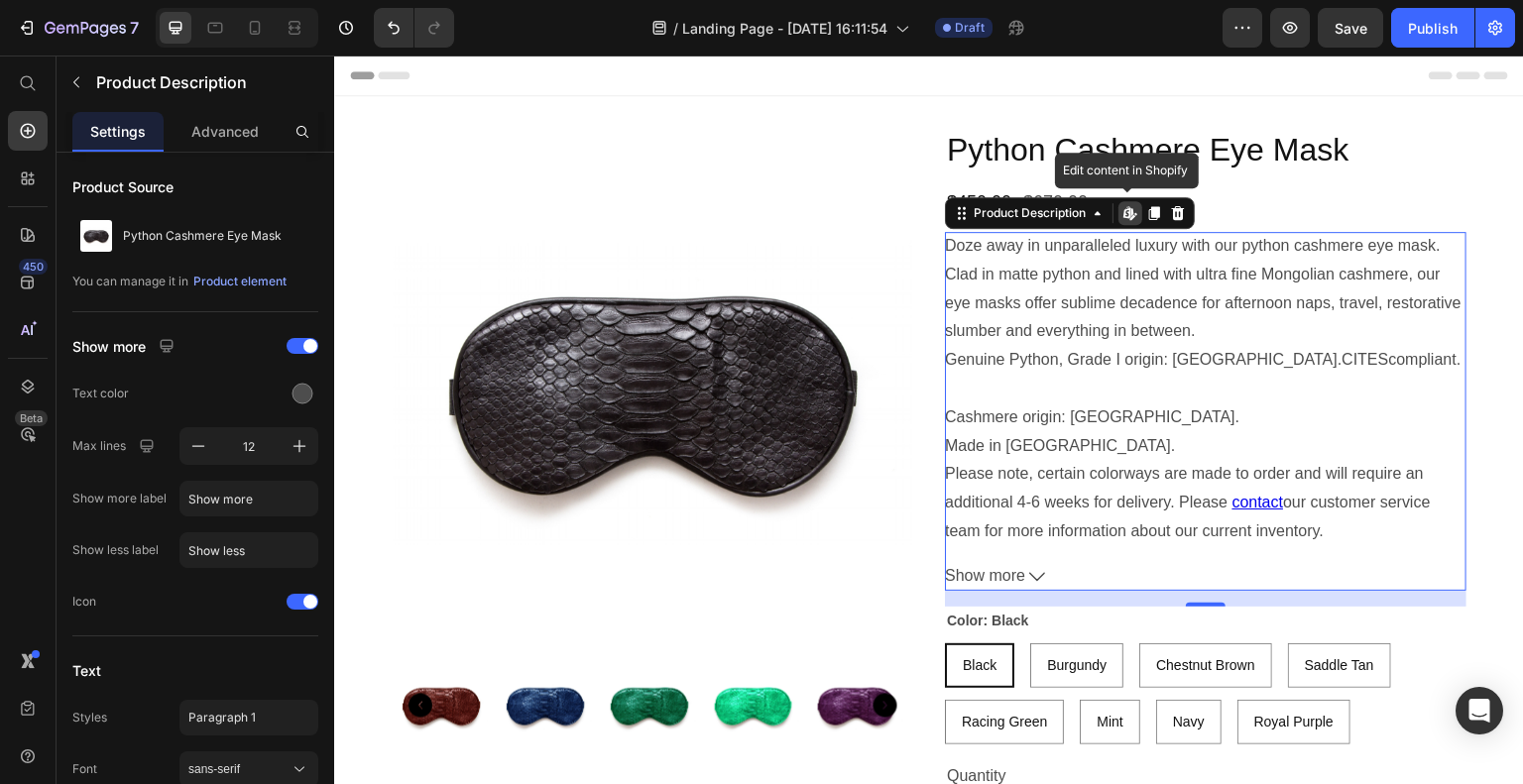 click on "Doze away in unparalleled luxury with our python cashmere eye mask. Clad in matte python and lined with ultra fine Mongolian cashmere, our eye masks offer sublime decadence for afternoon naps, travel, restorative slumber and everything in between." at bounding box center [1203, 287] 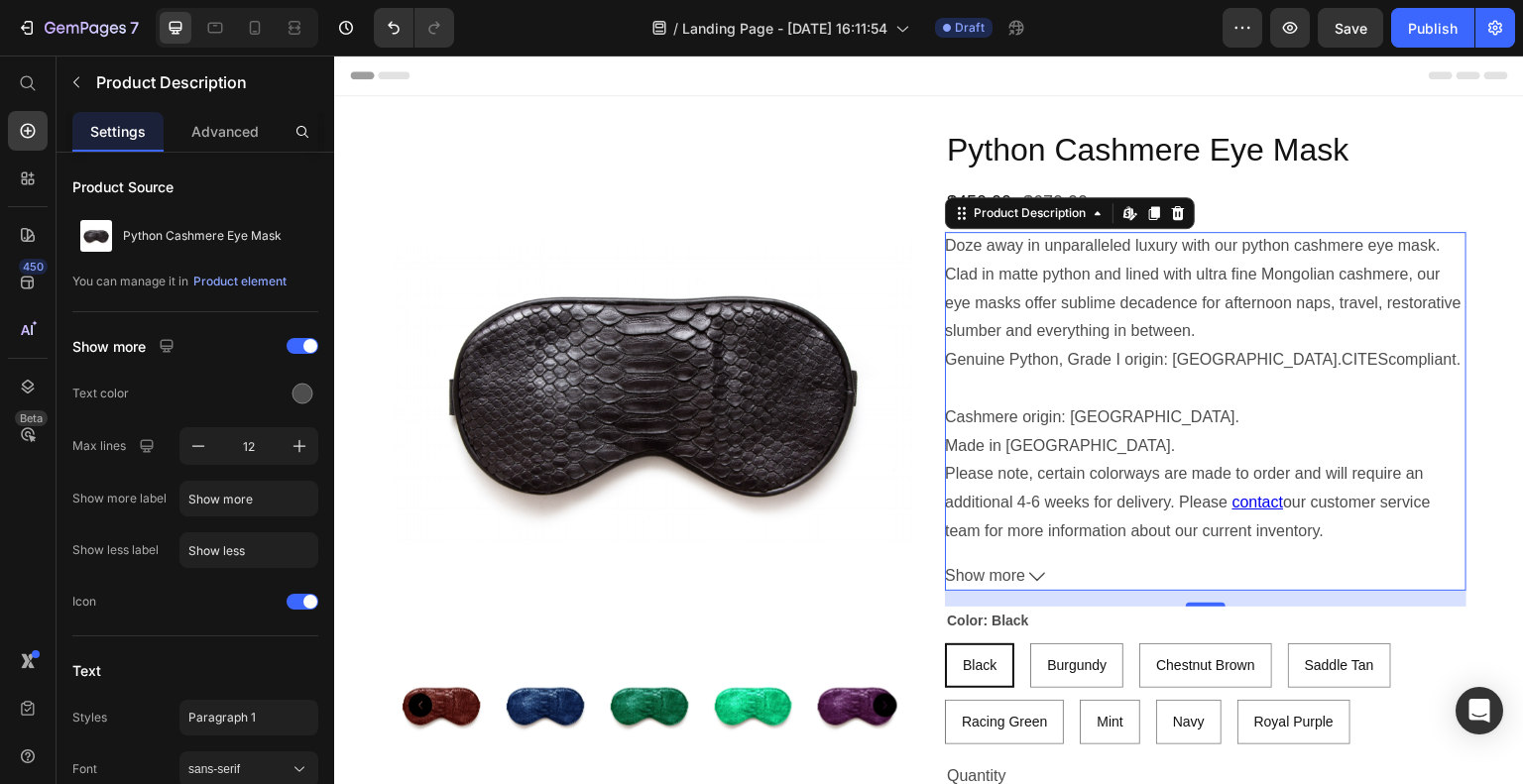 click on "Show more" at bounding box center [1206, 576] 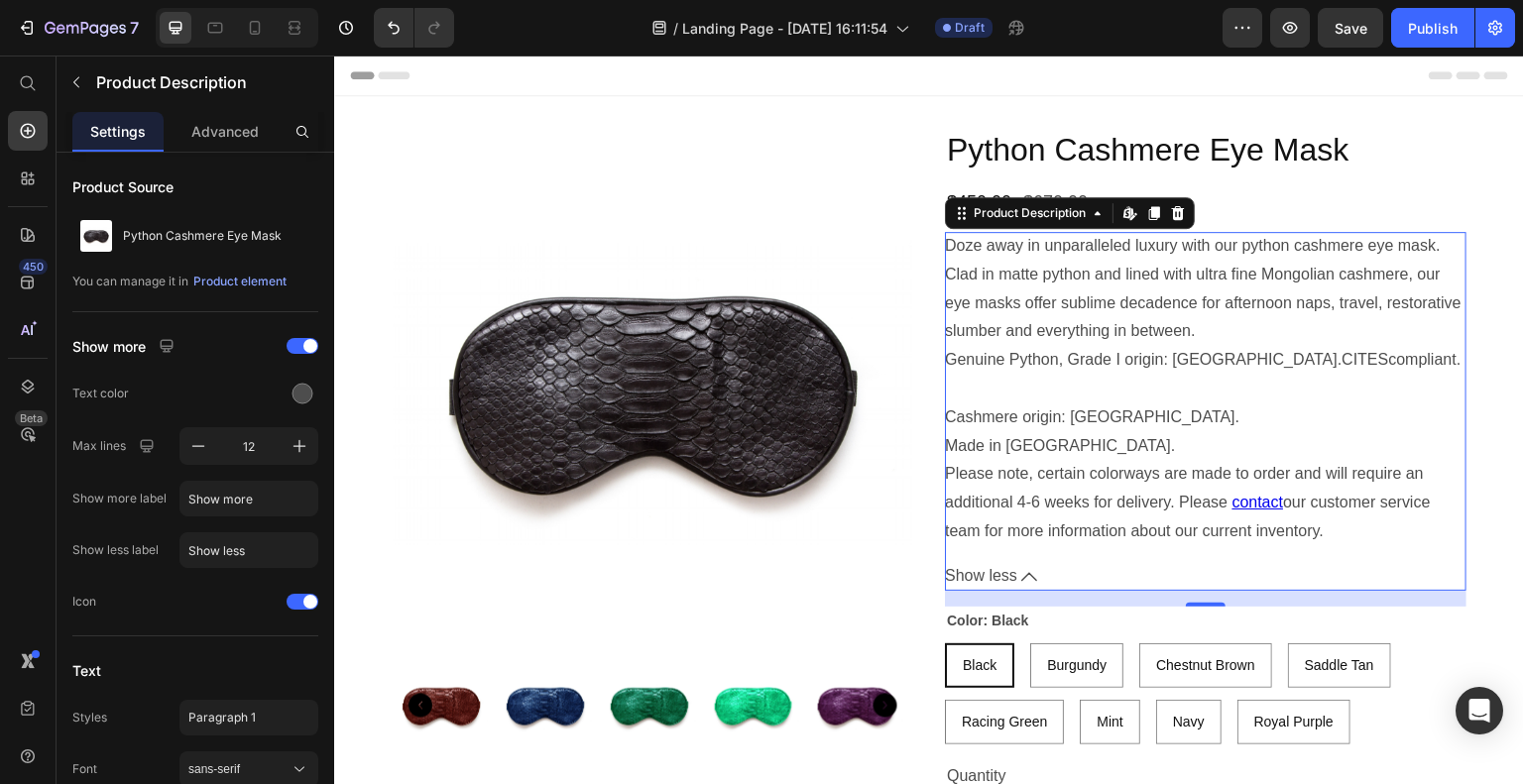 click on "Show less" at bounding box center (1206, 576) 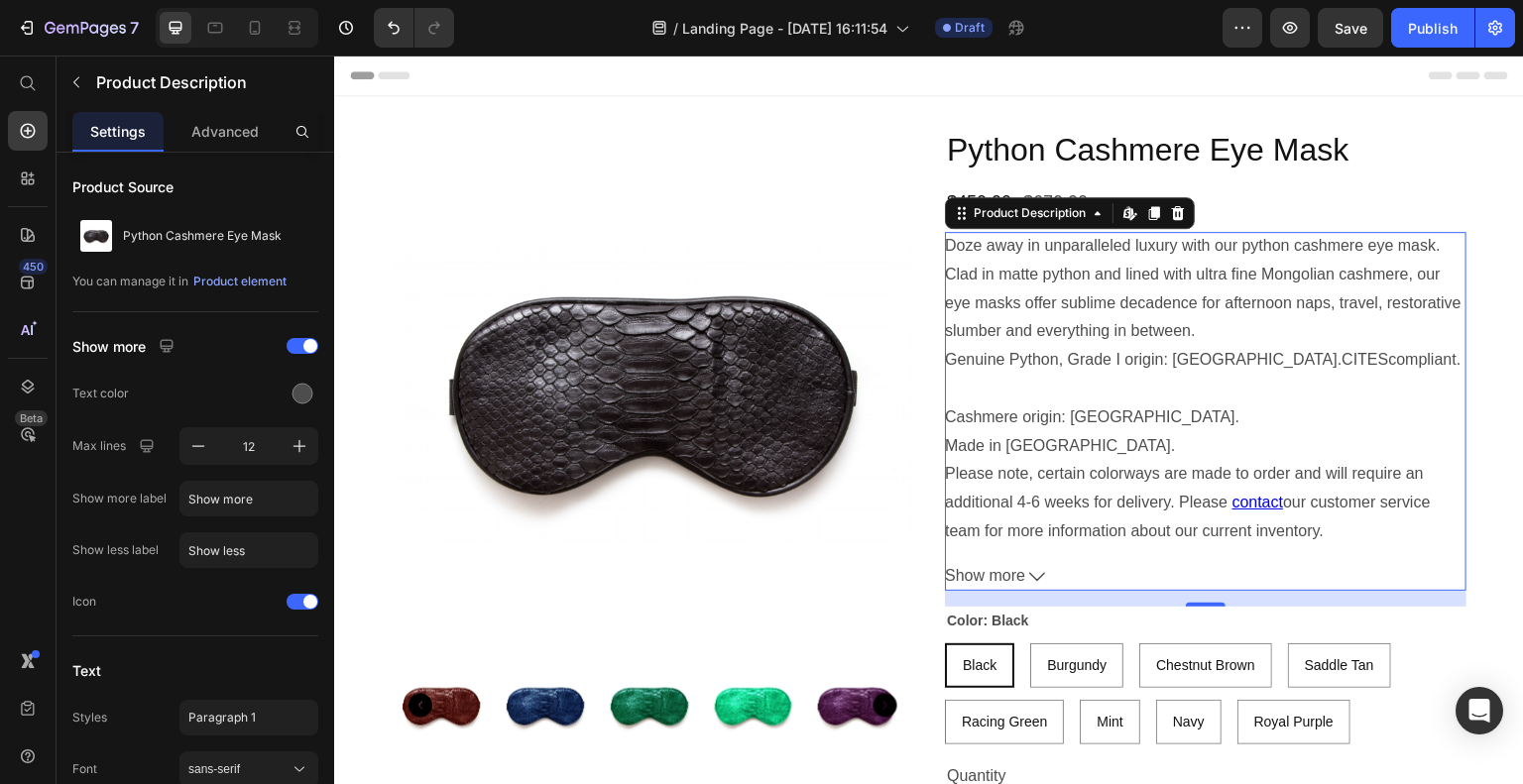 click on "Show more" at bounding box center [1206, 576] 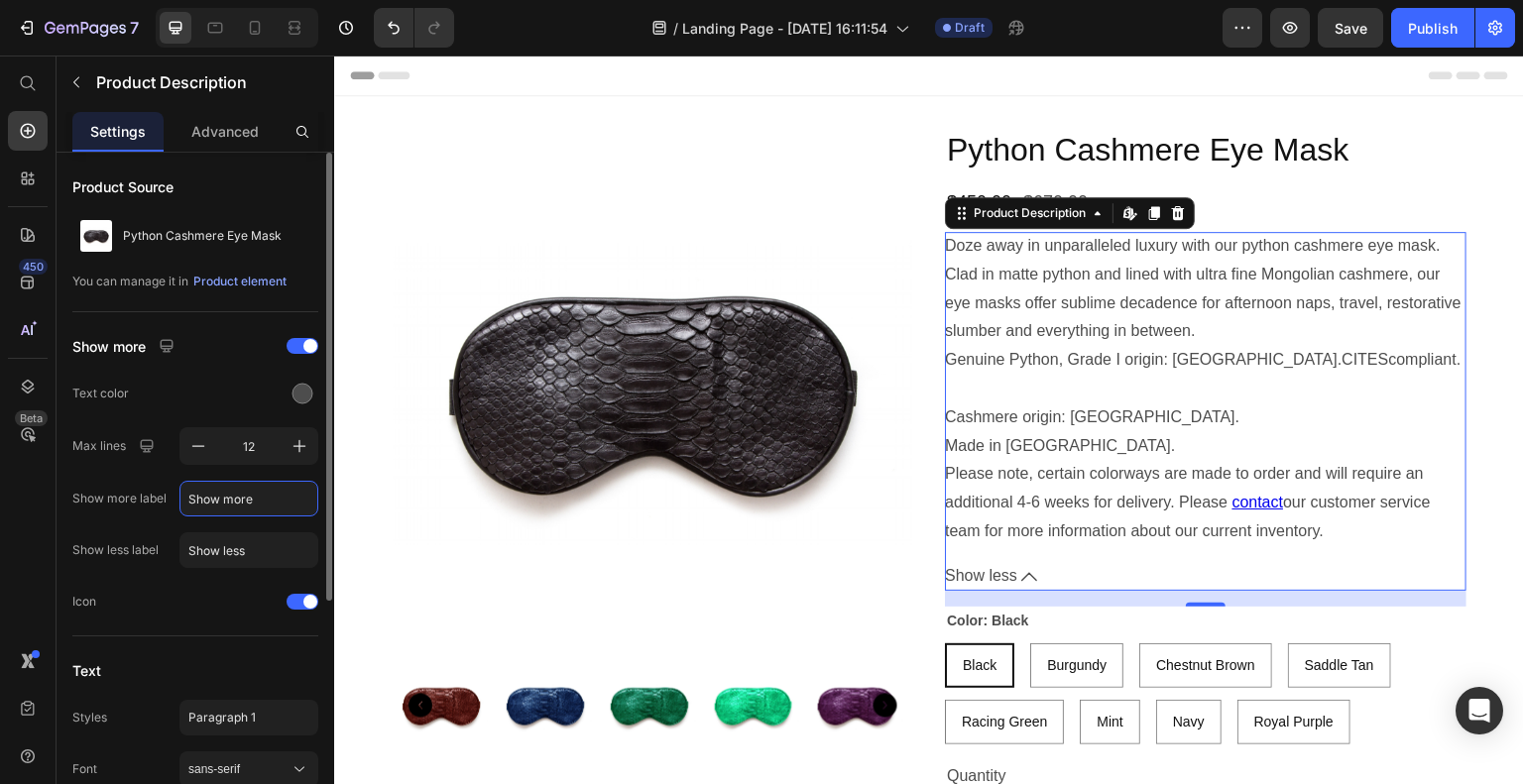click on "Show more" 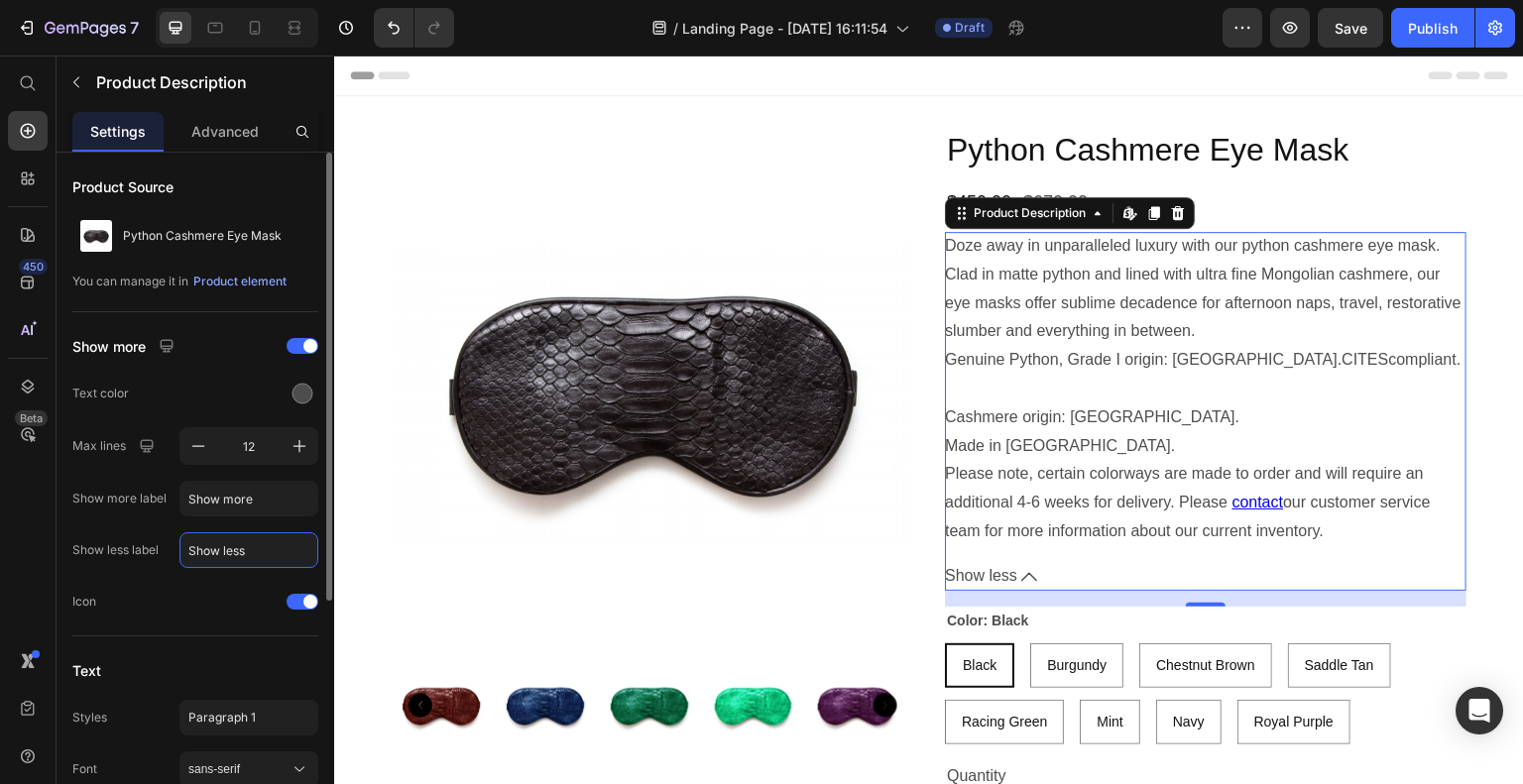 click on "Show less" 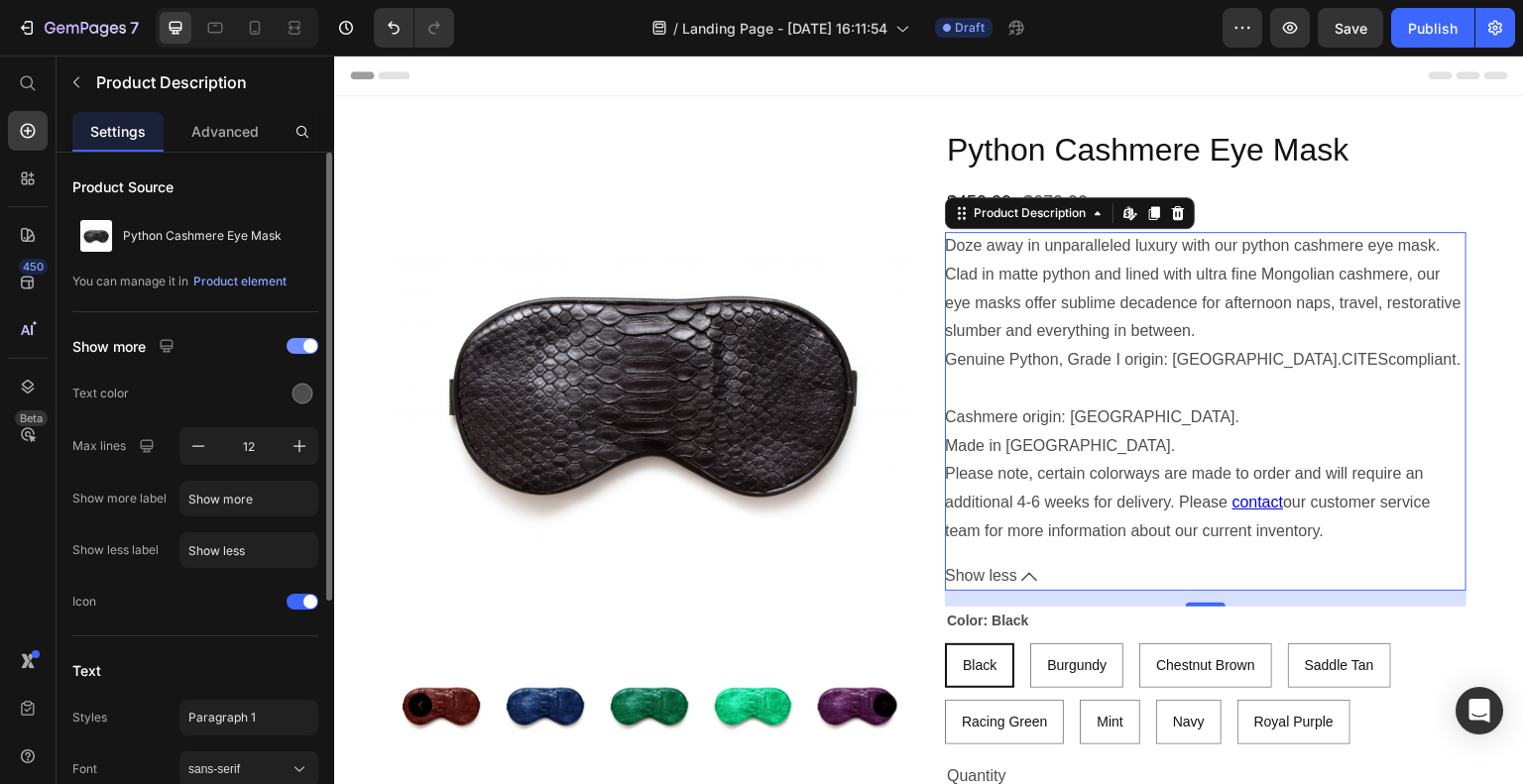 click on "Show more" 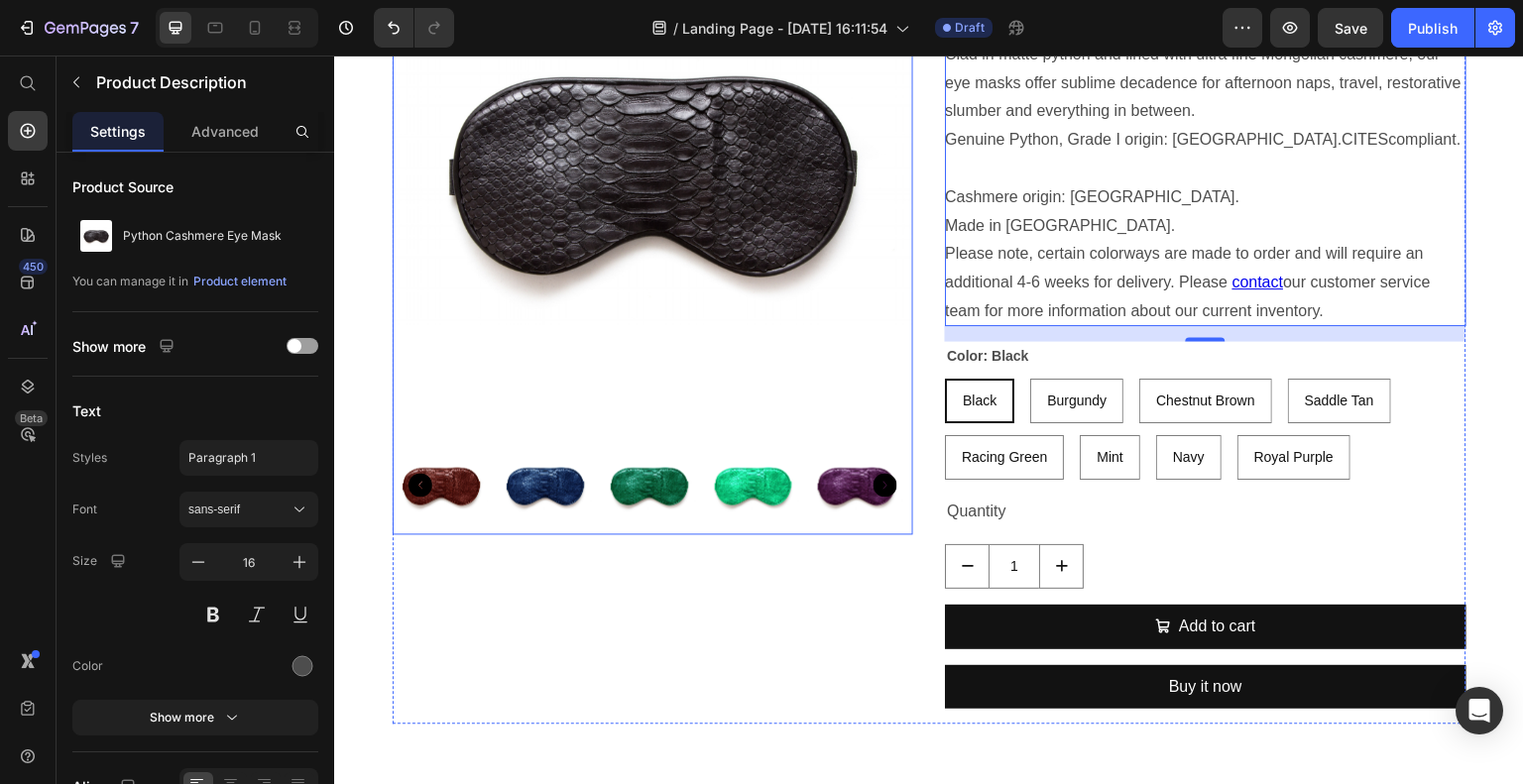 scroll, scrollTop: 0, scrollLeft: 0, axis: both 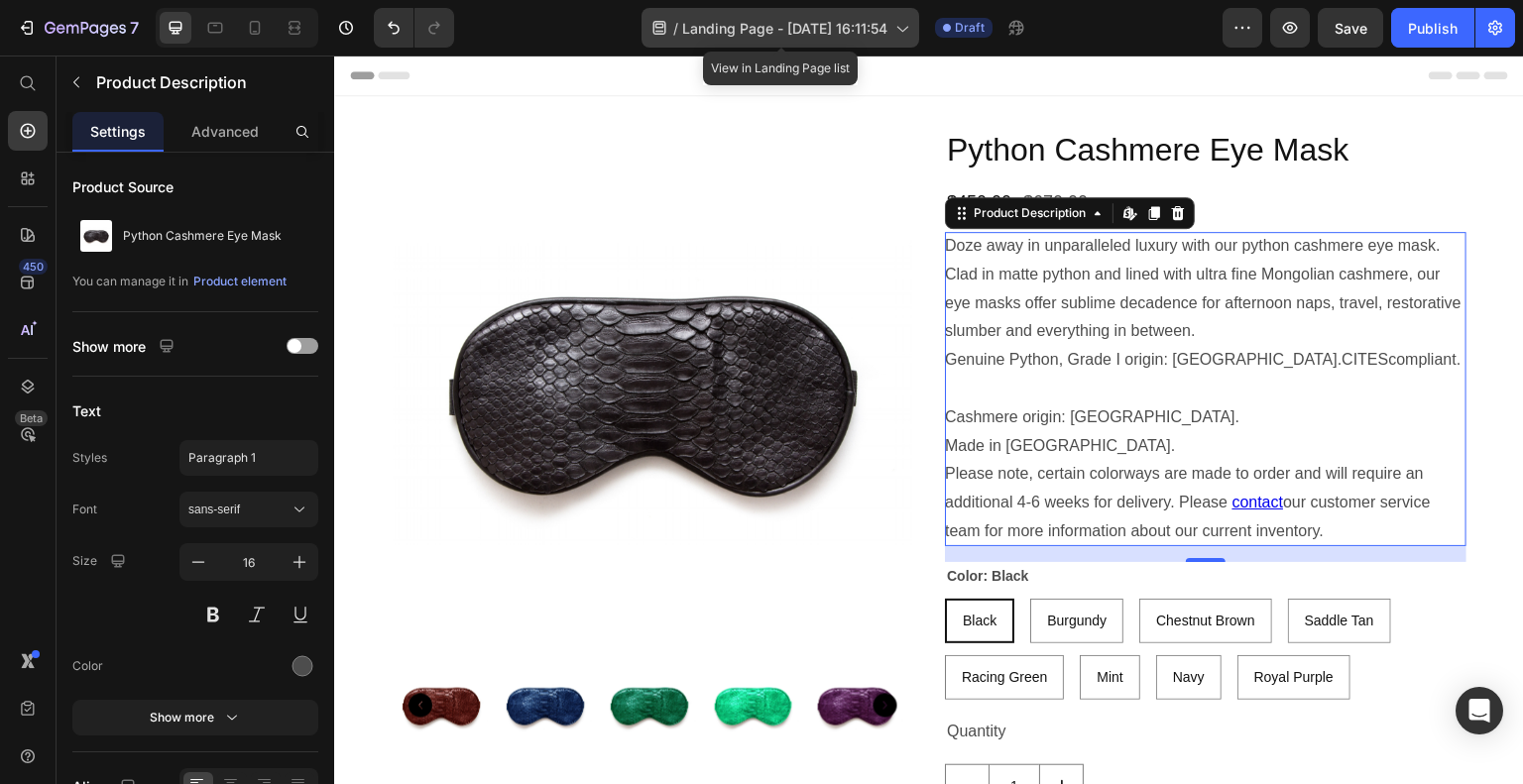click on "Landing Page - [DATE] 16:11:54" at bounding box center [784, 28] 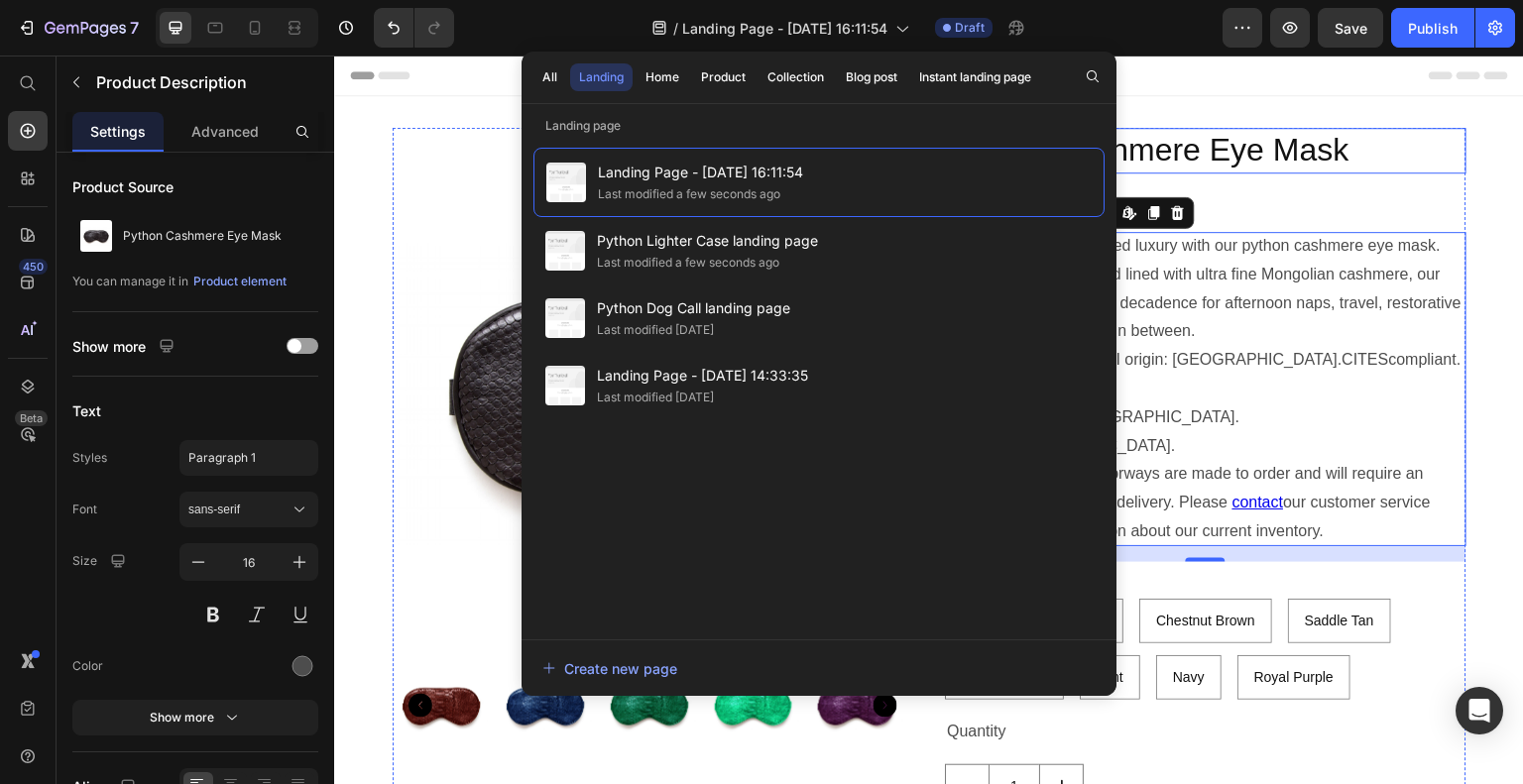 click on "Python Cashmere Eye Mask" at bounding box center [1206, 151] 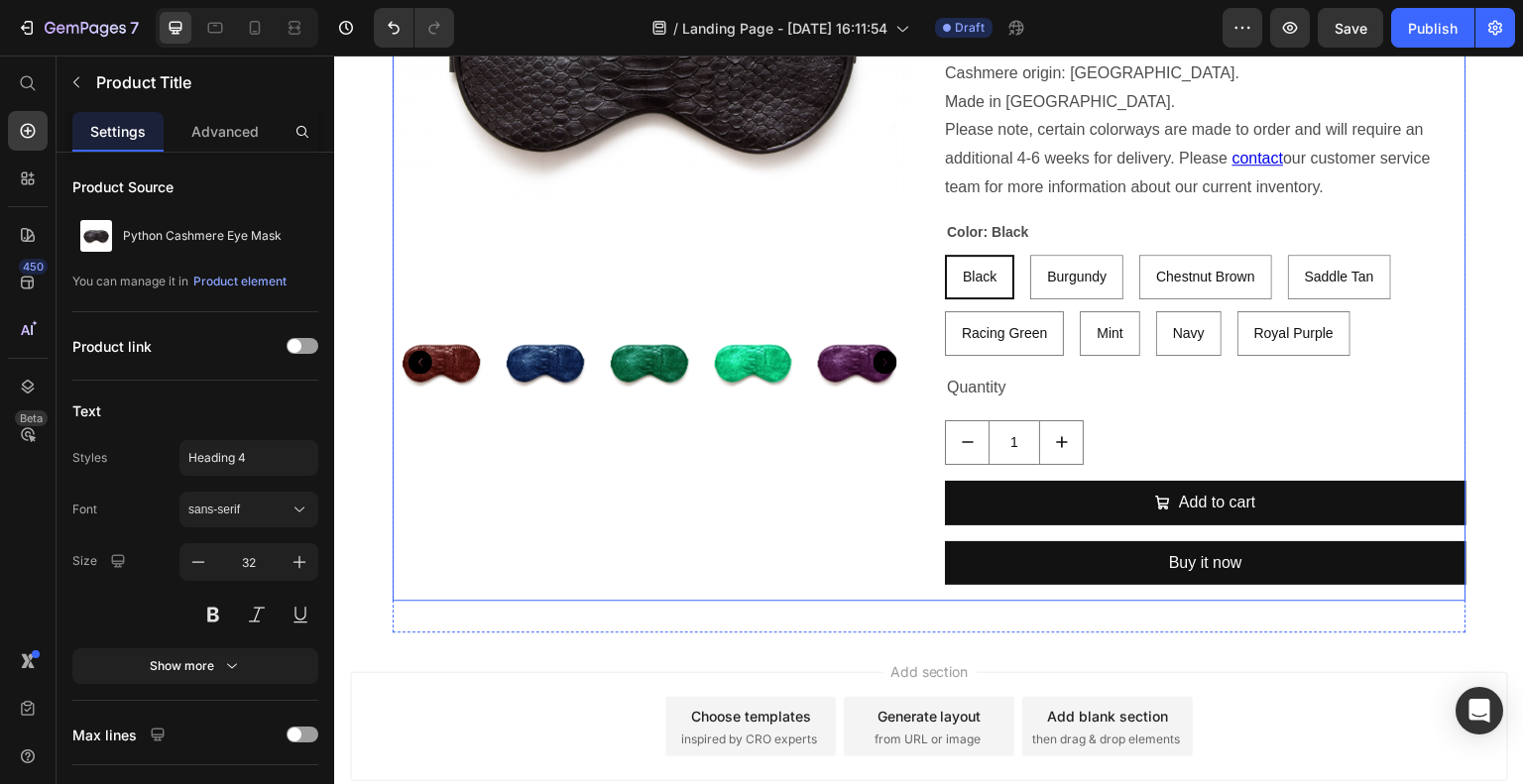 scroll, scrollTop: 0, scrollLeft: 0, axis: both 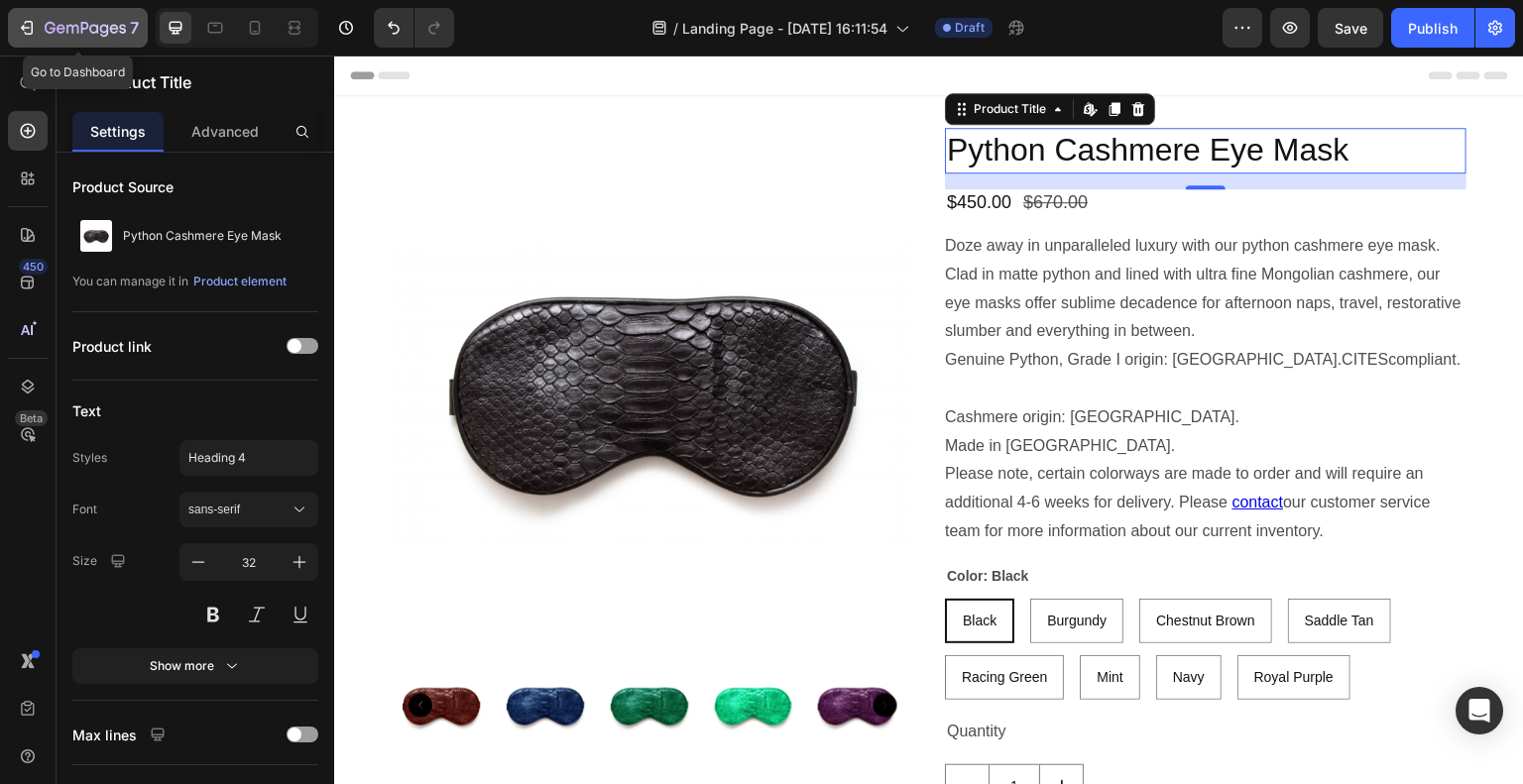 click on "7" 